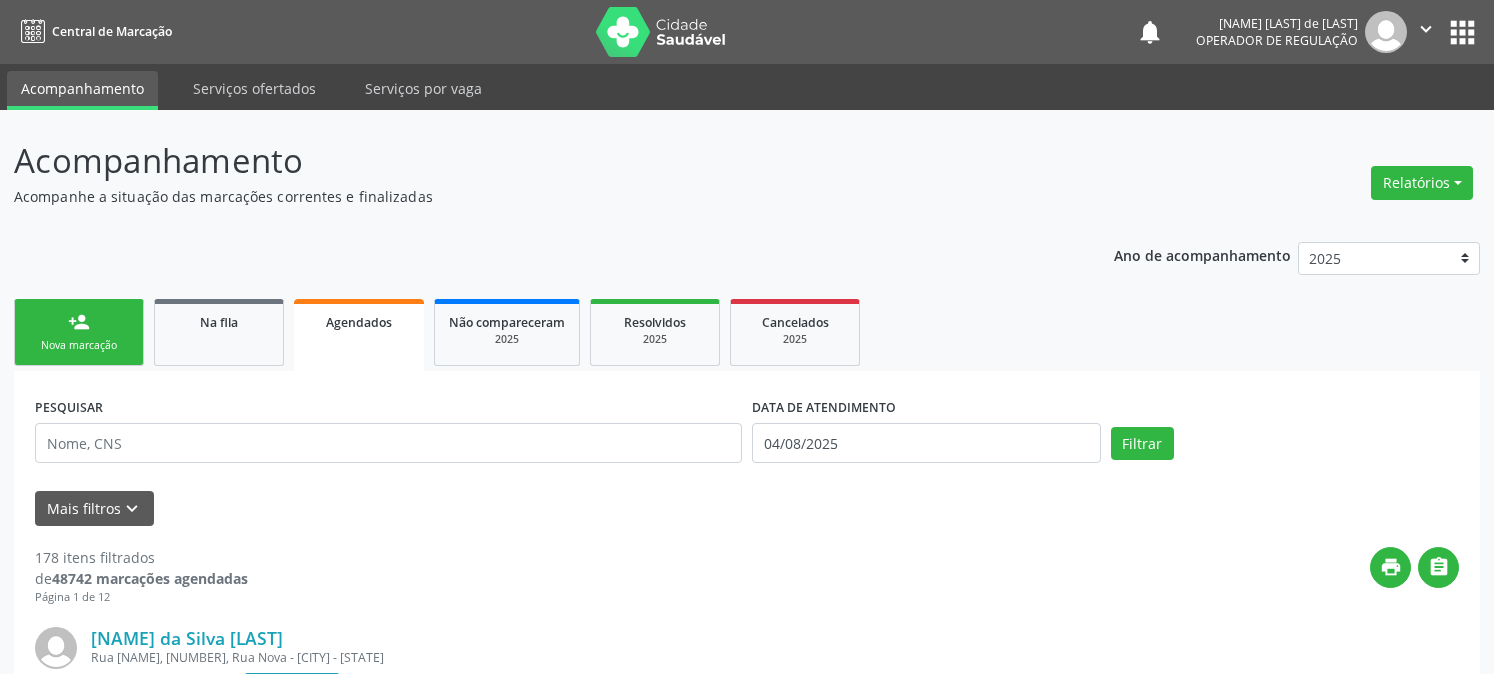click on "person_add
Nova marcação" at bounding box center (79, 332) 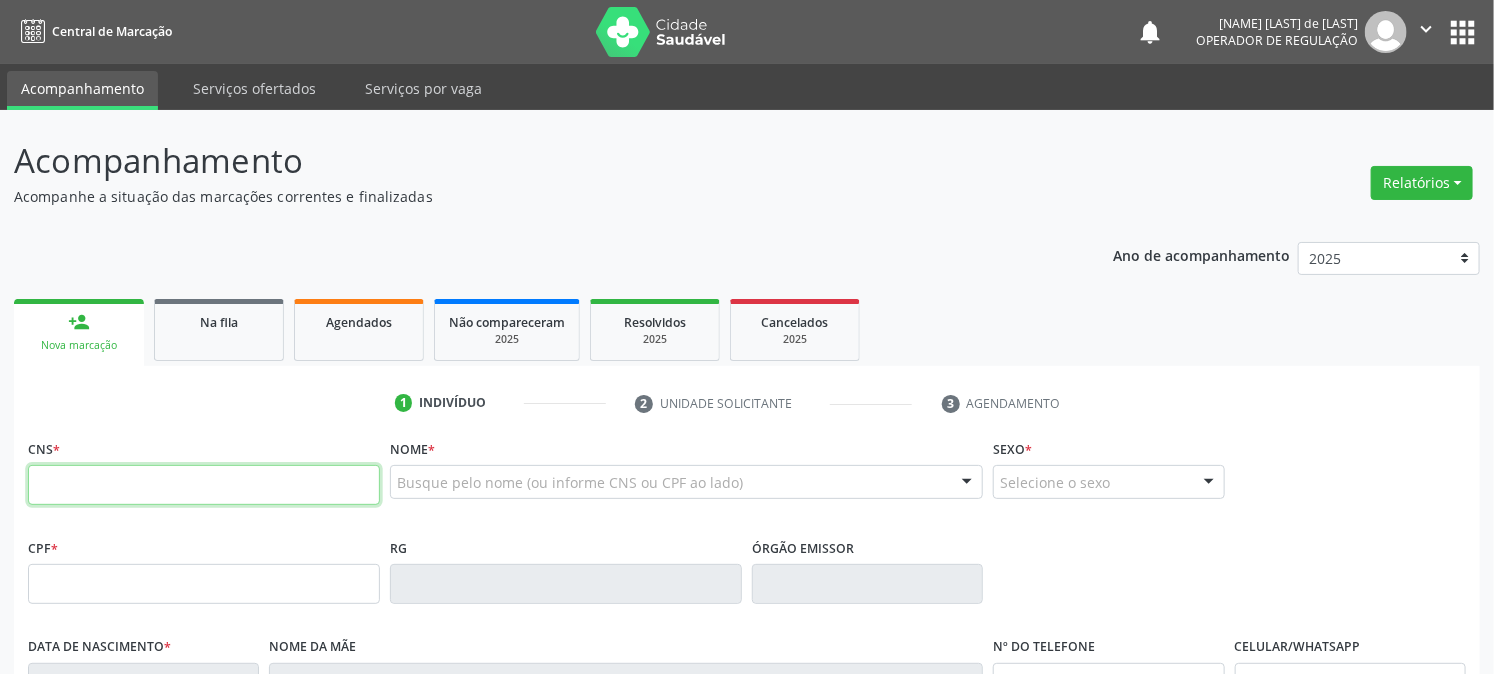 click at bounding box center [204, 485] 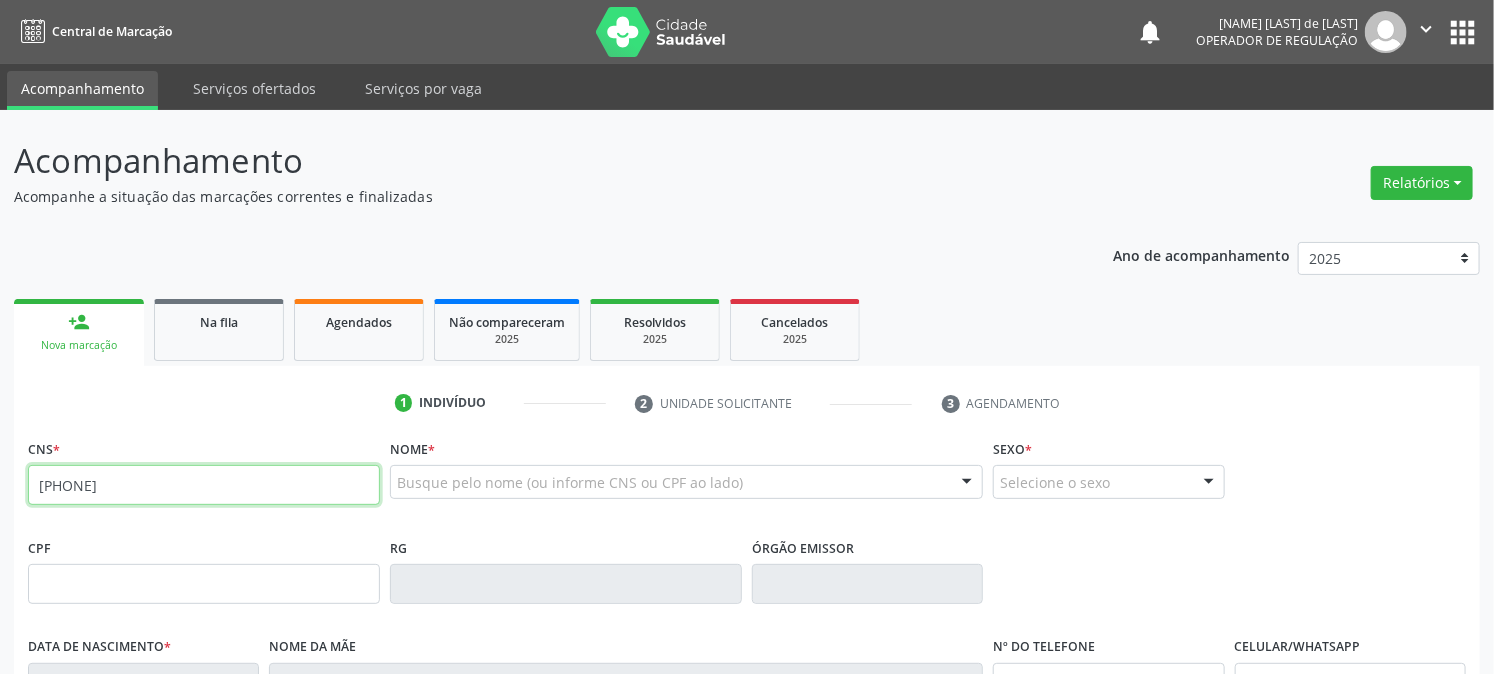 type on "[PHONE]" 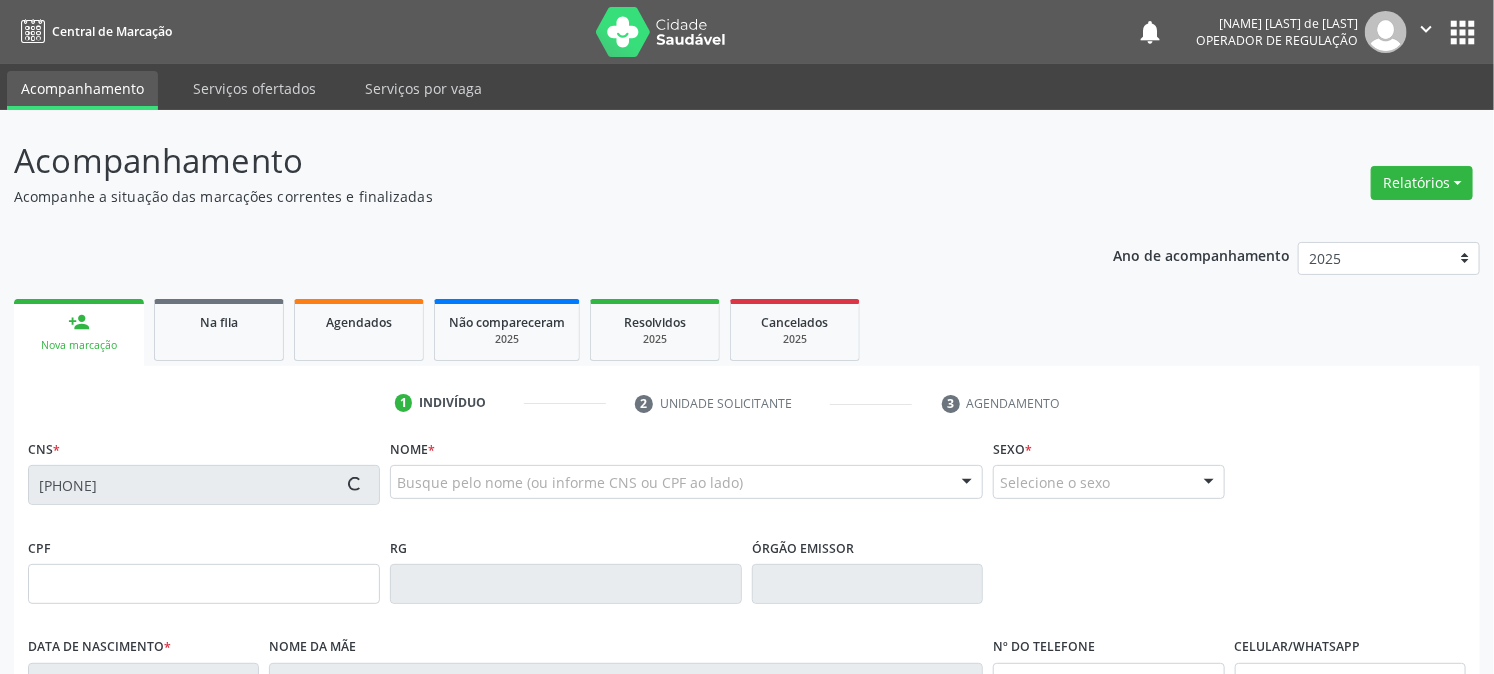 type on "[SSN]" 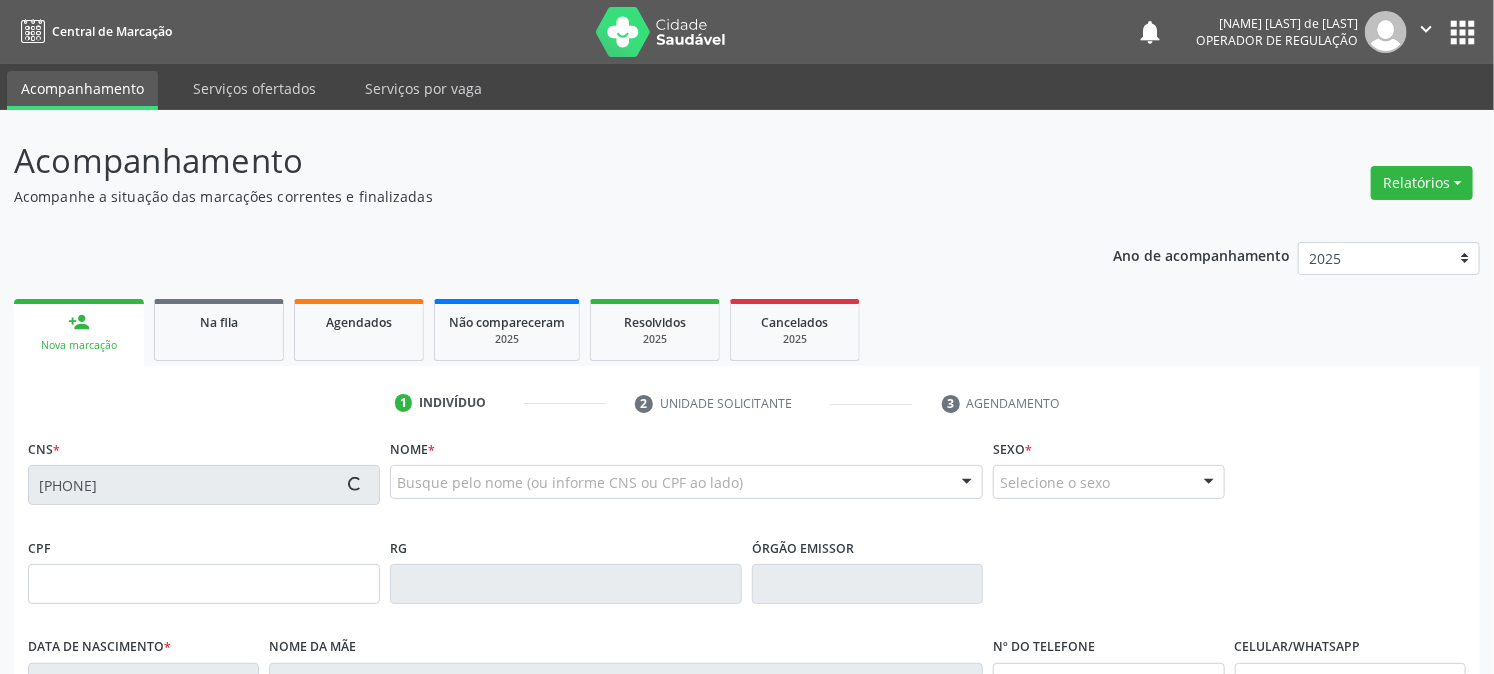 type on "[DATE]" 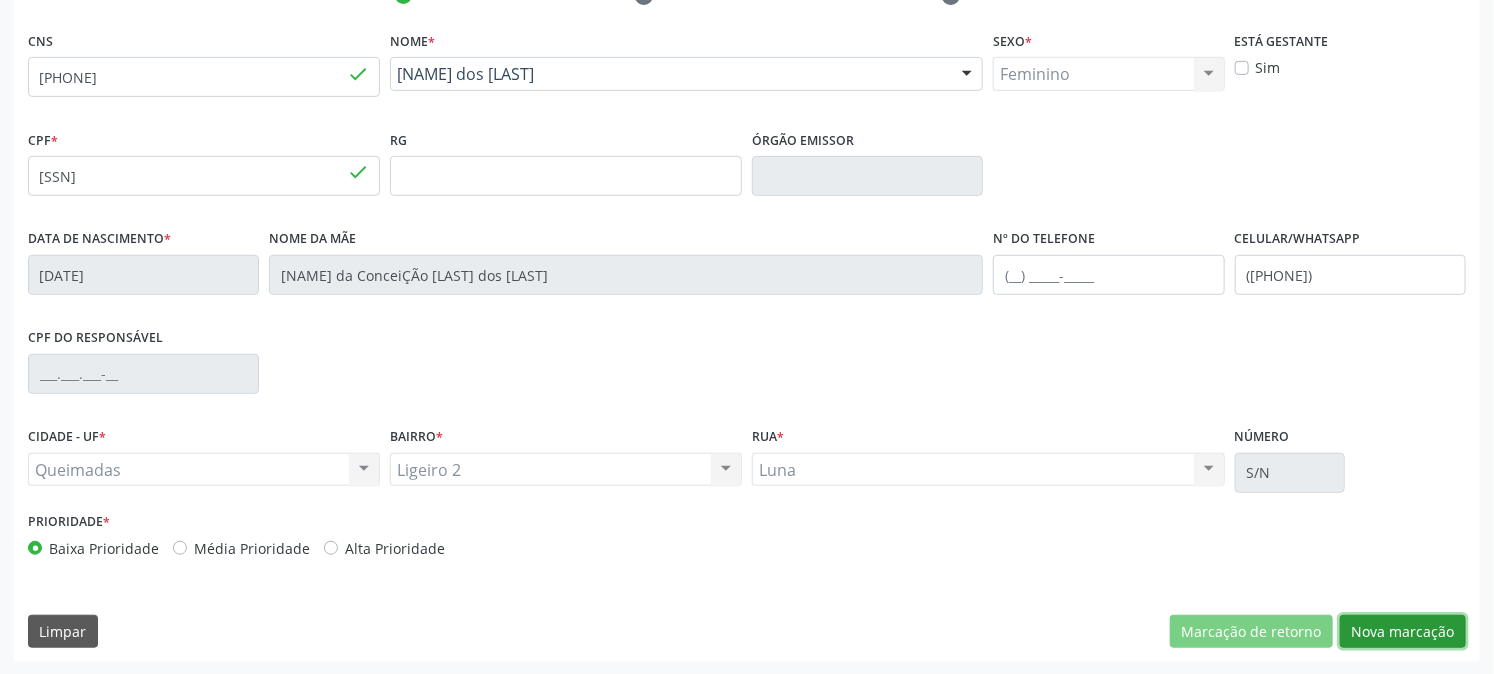 click on "Nova marcação" at bounding box center [1403, 632] 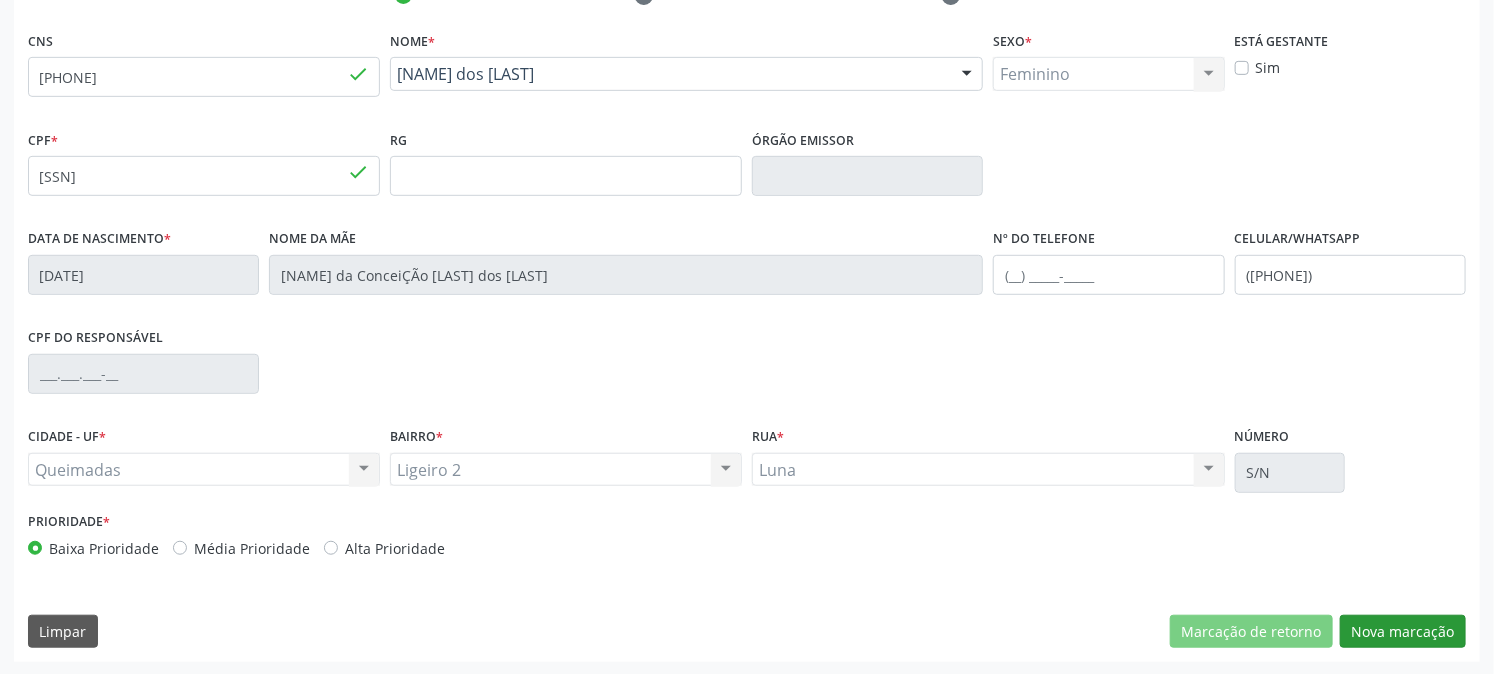 scroll, scrollTop: 231, scrollLeft: 0, axis: vertical 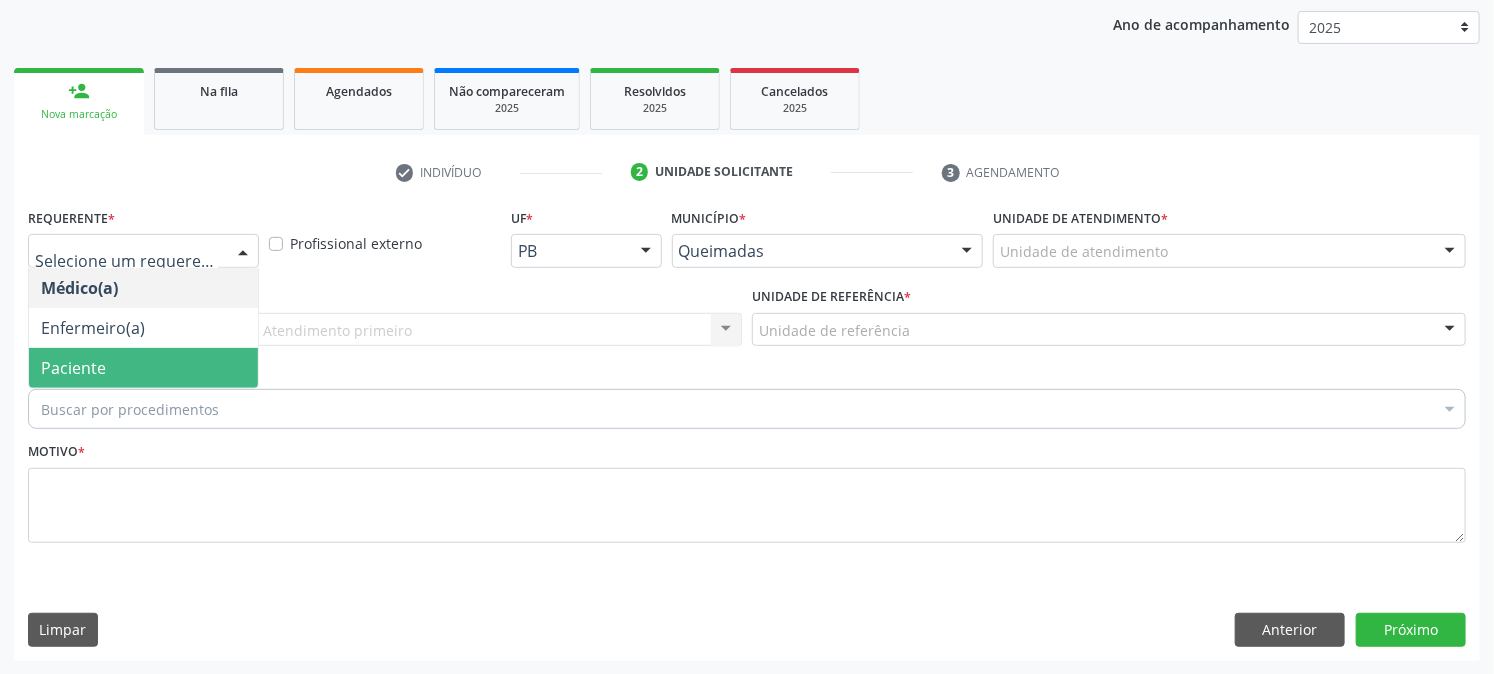 click on "Paciente" at bounding box center (143, 368) 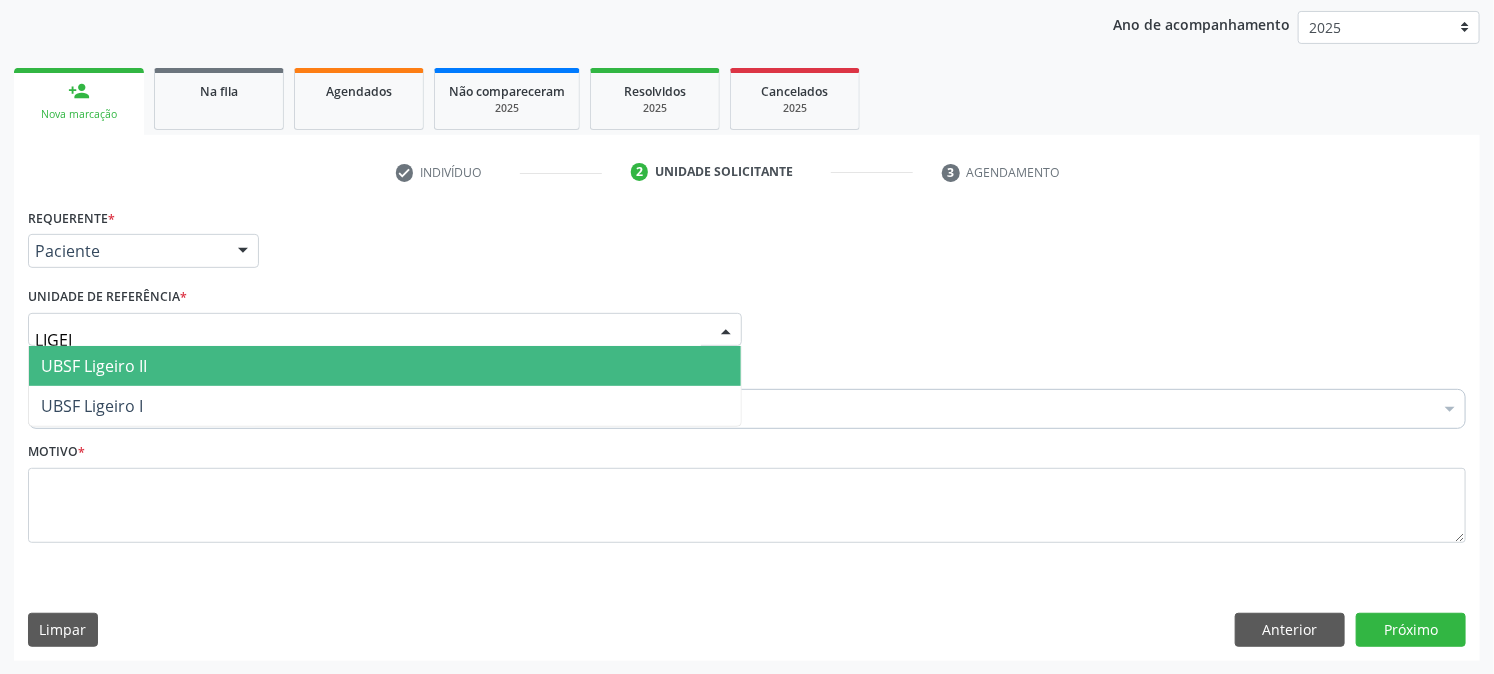type on "LIGEIR" 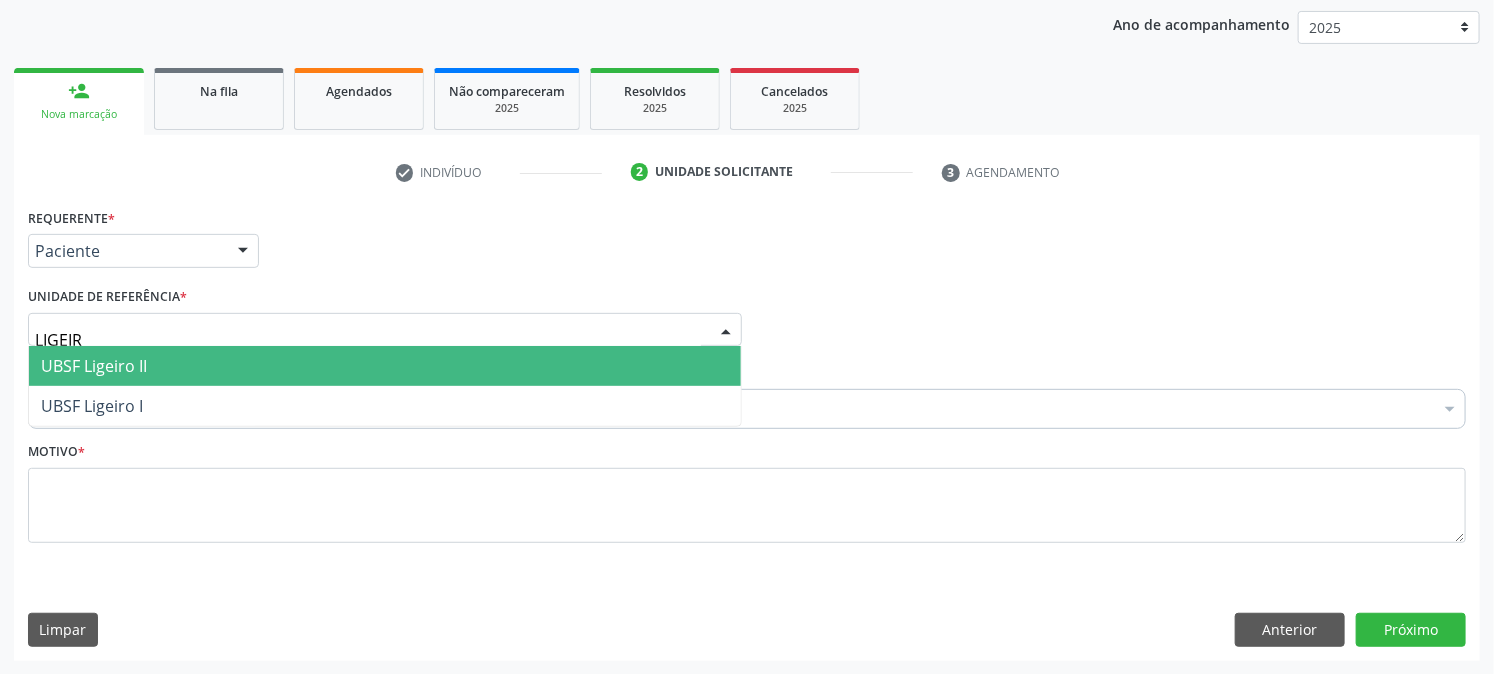 click on "UBSF Ligeiro II" at bounding box center [385, 366] 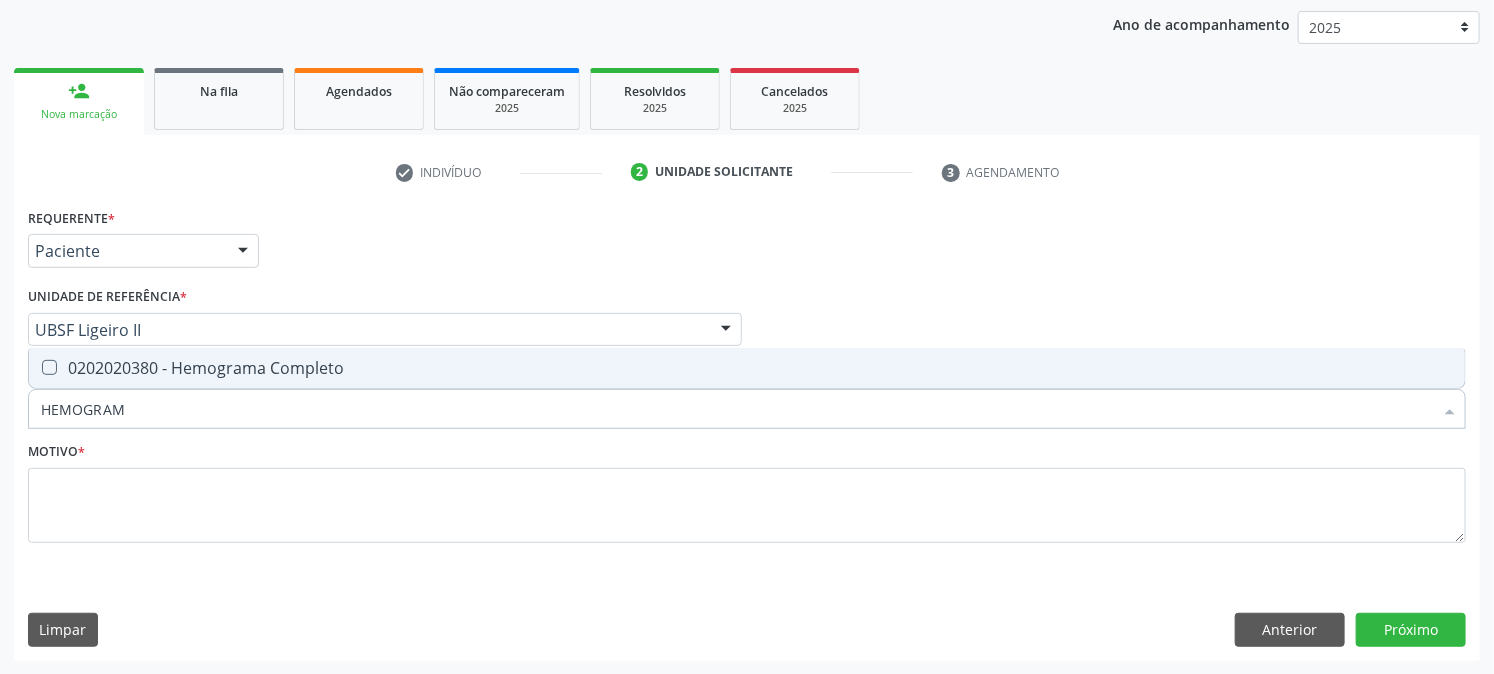 type on "HEMOGRAMA" 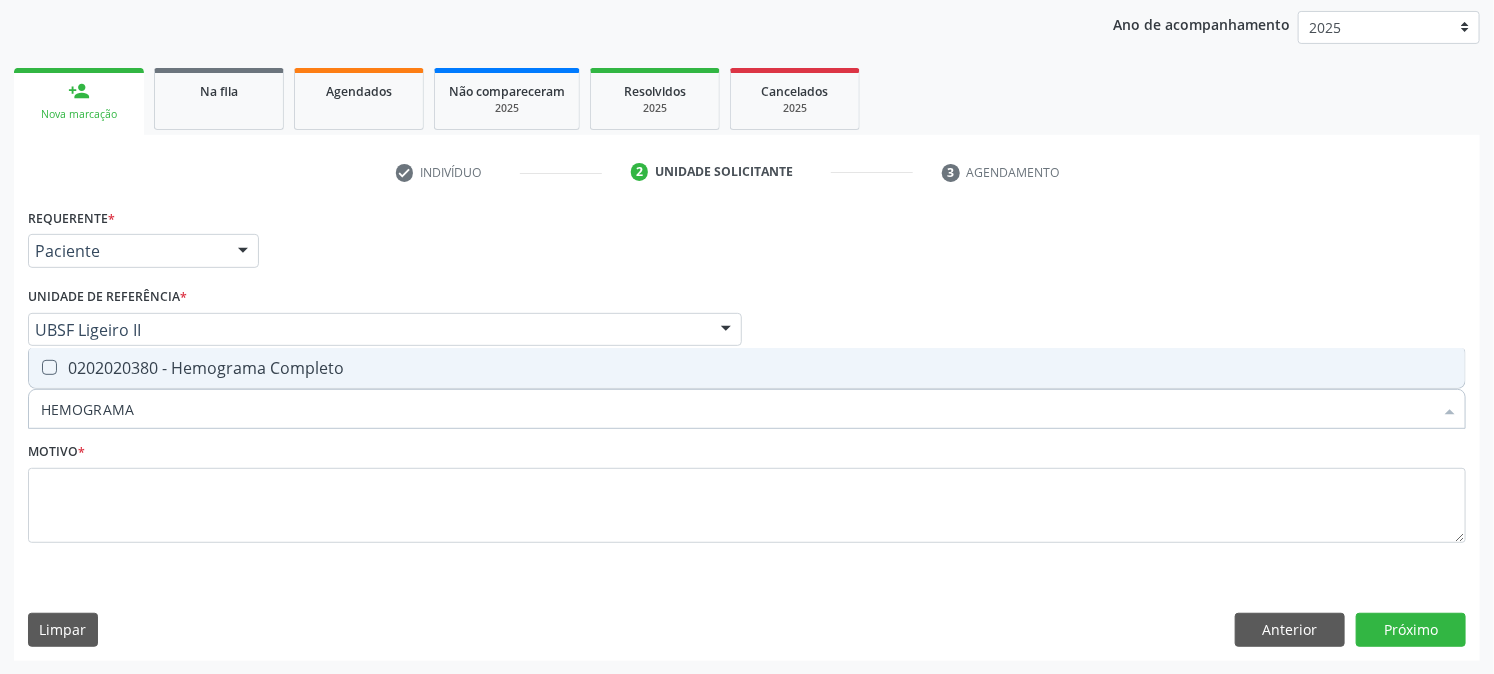 click on "0202020380 - Hemograma Completo" at bounding box center (747, 368) 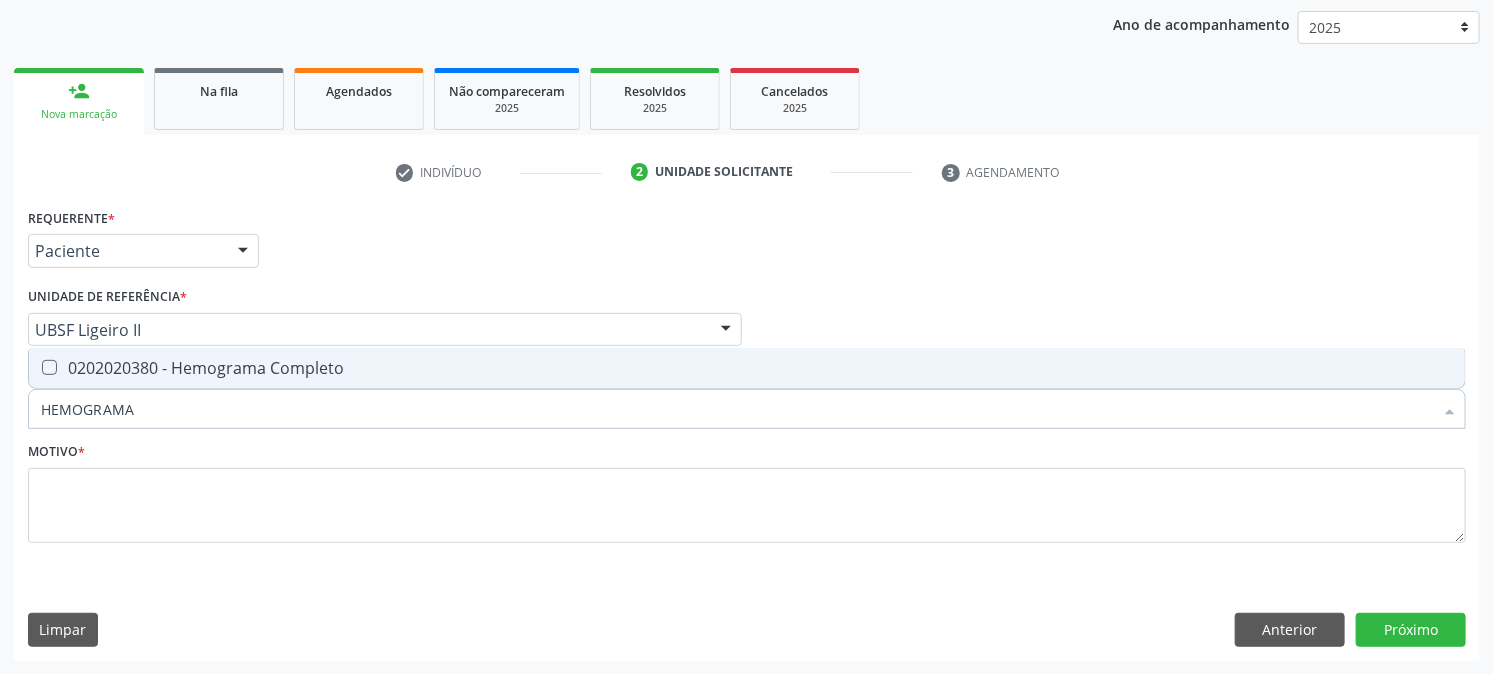 checkbox on "true" 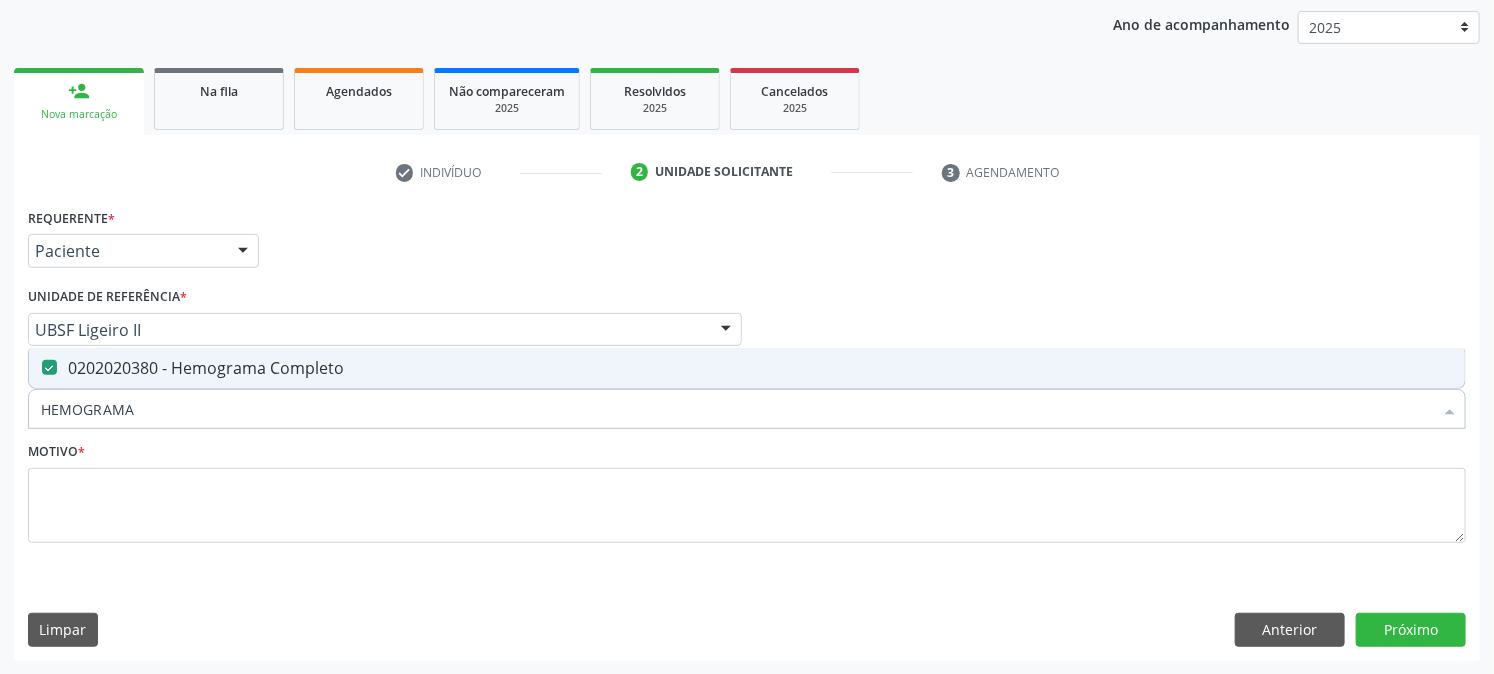 drag, startPoint x: 198, startPoint y: 417, endPoint x: 50, endPoint y: 431, distance: 148.66069 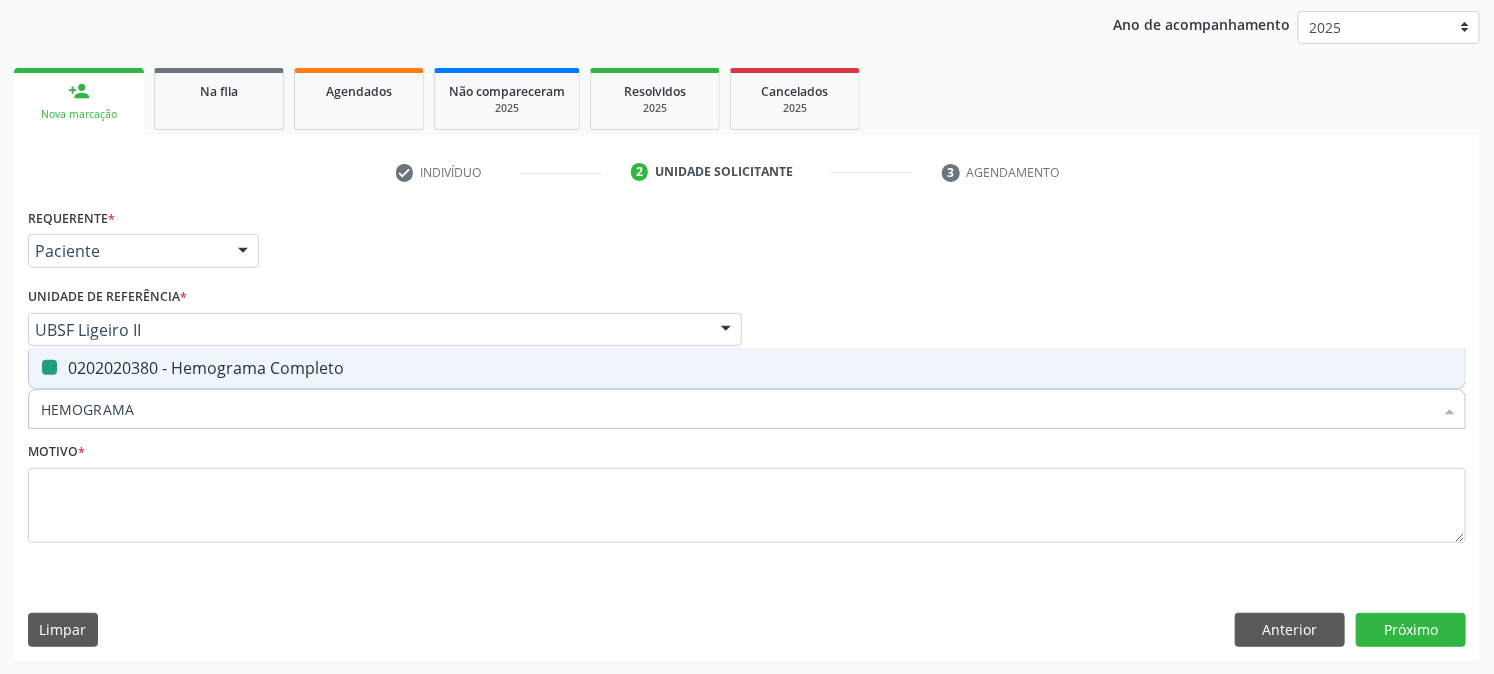 type on "H" 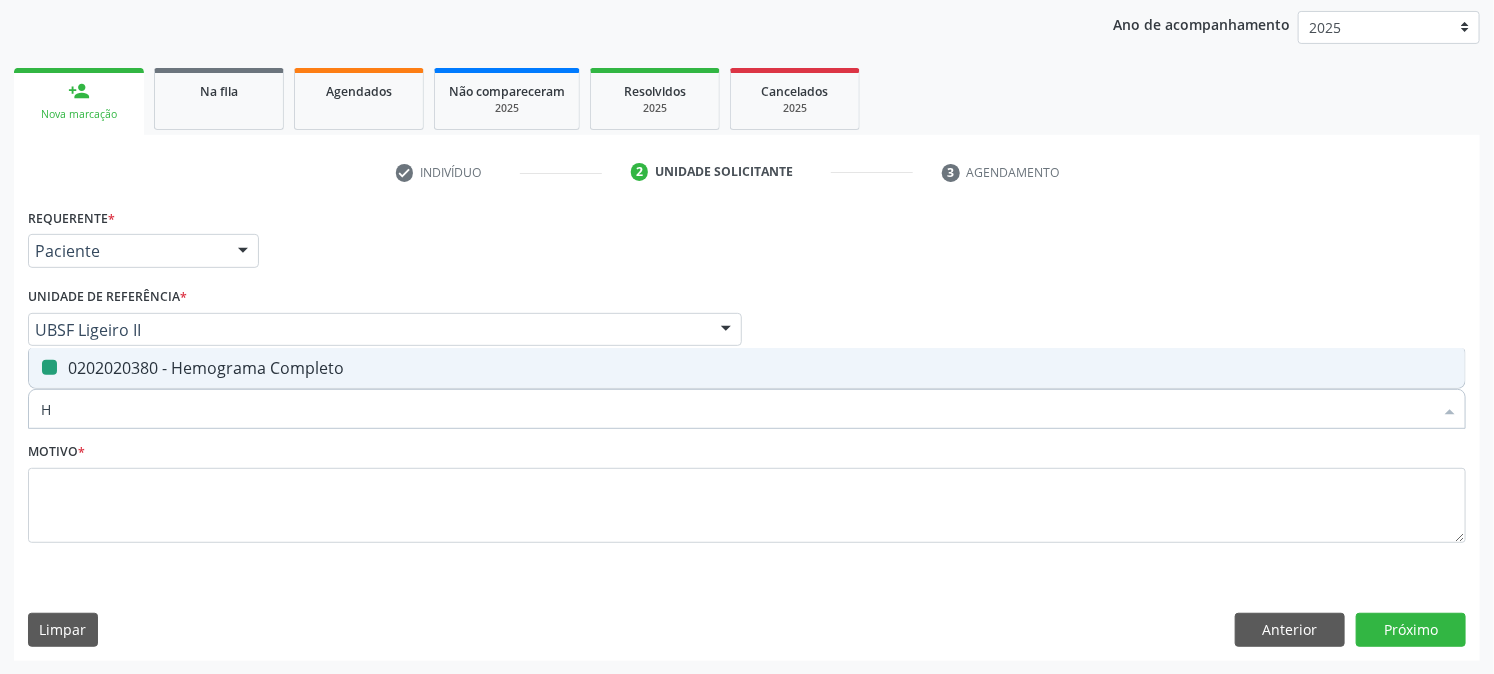 checkbox on "false" 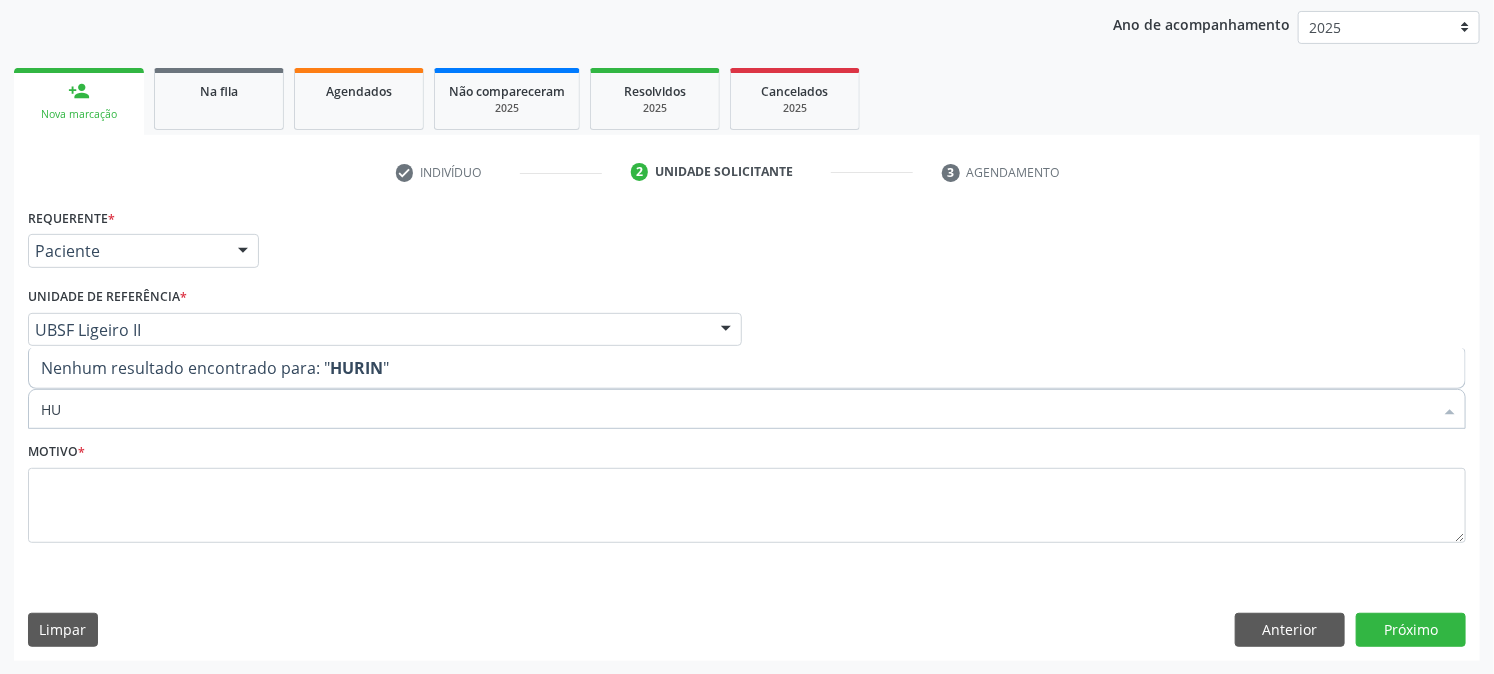 type on "H" 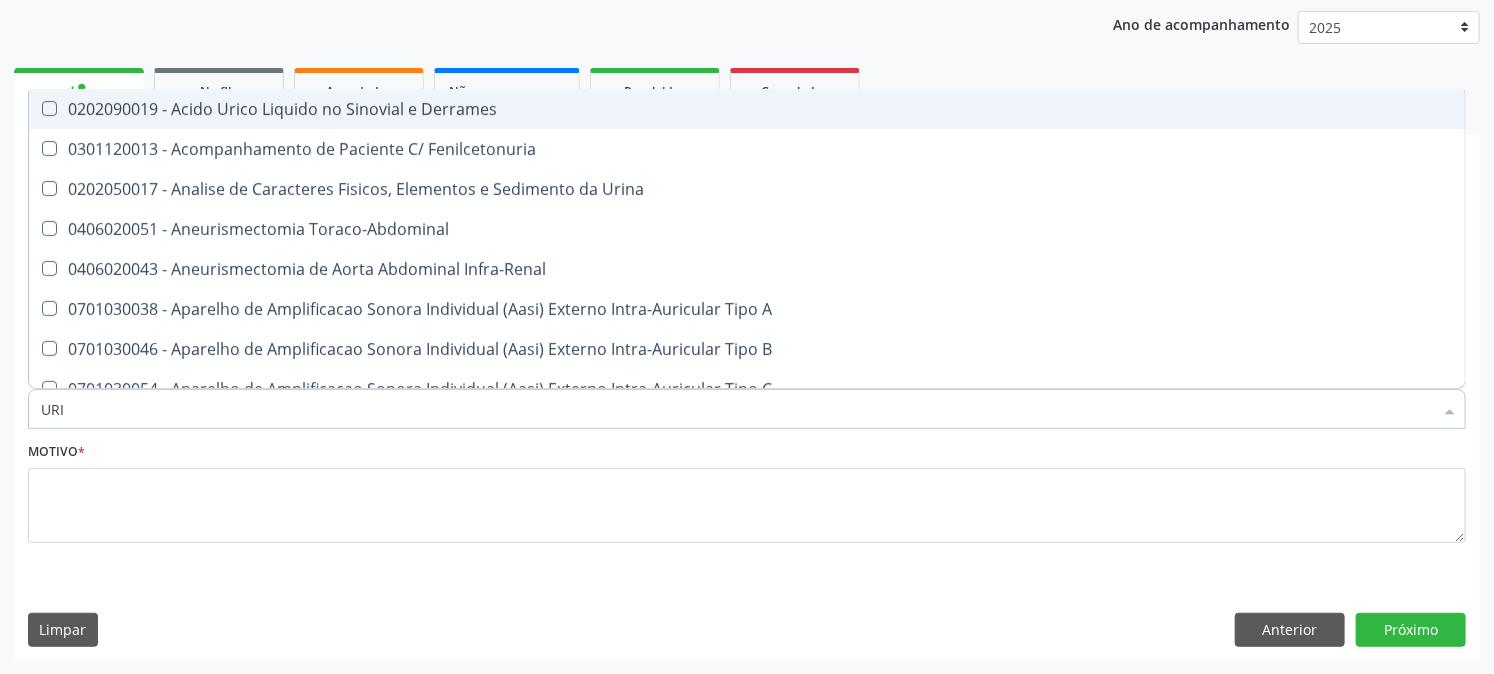 type on "URIN" 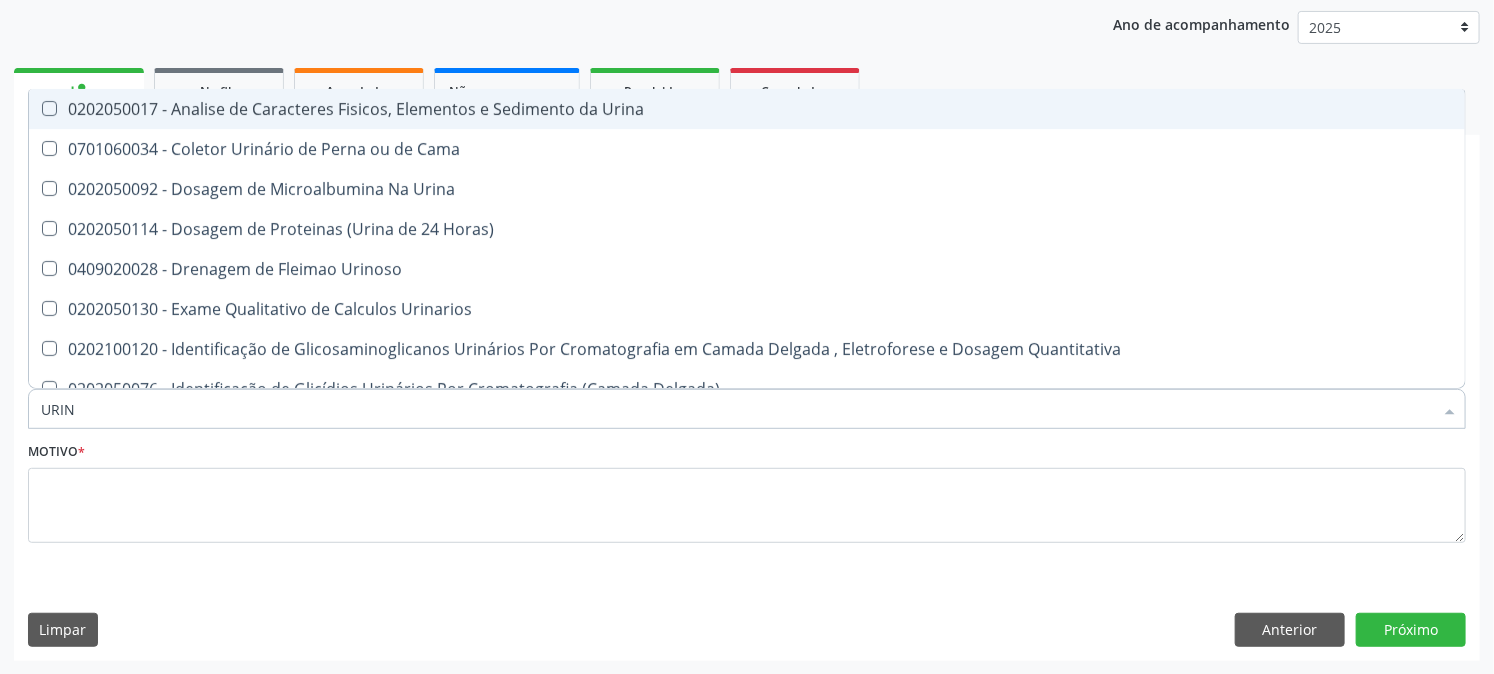 click on "0202050017 - Analise de Caracteres Fisicos, Elementos e Sedimento da Urina" at bounding box center [747, 109] 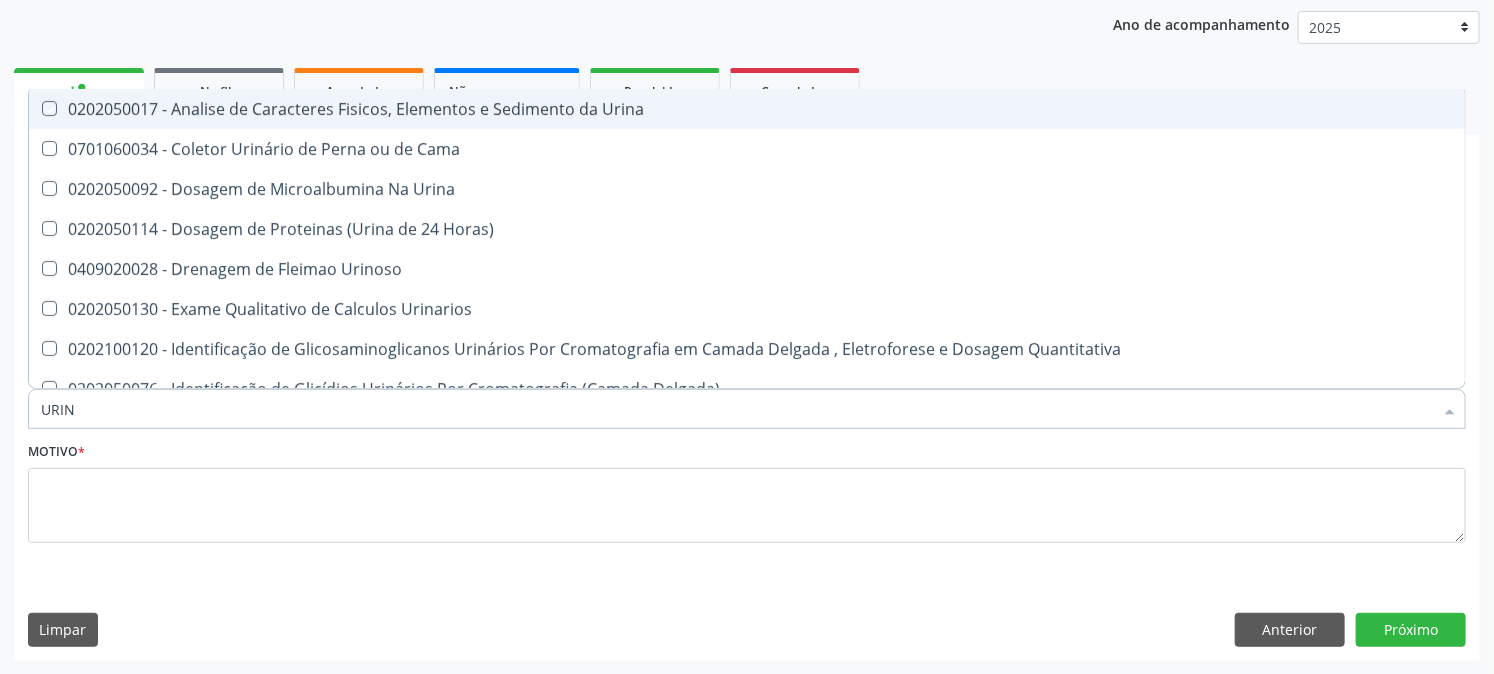 checkbox on "true" 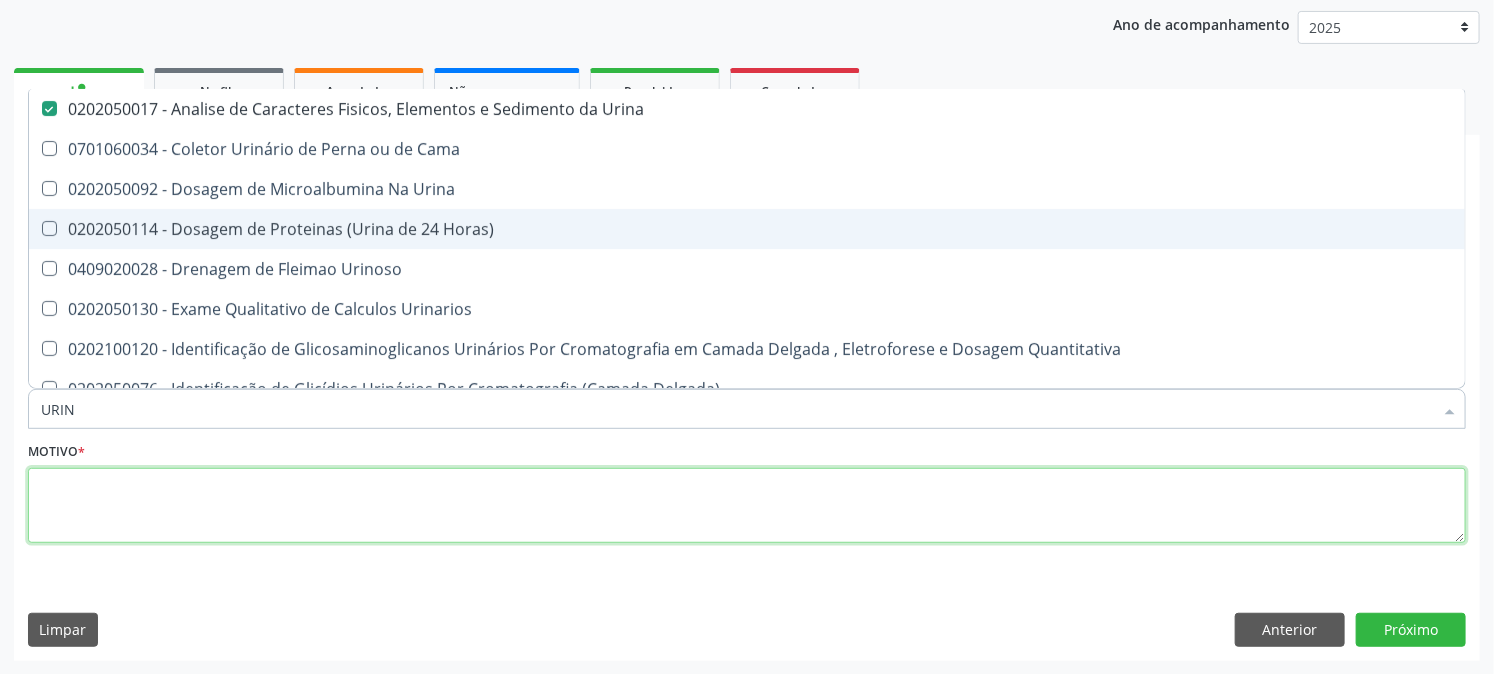 click at bounding box center (747, 506) 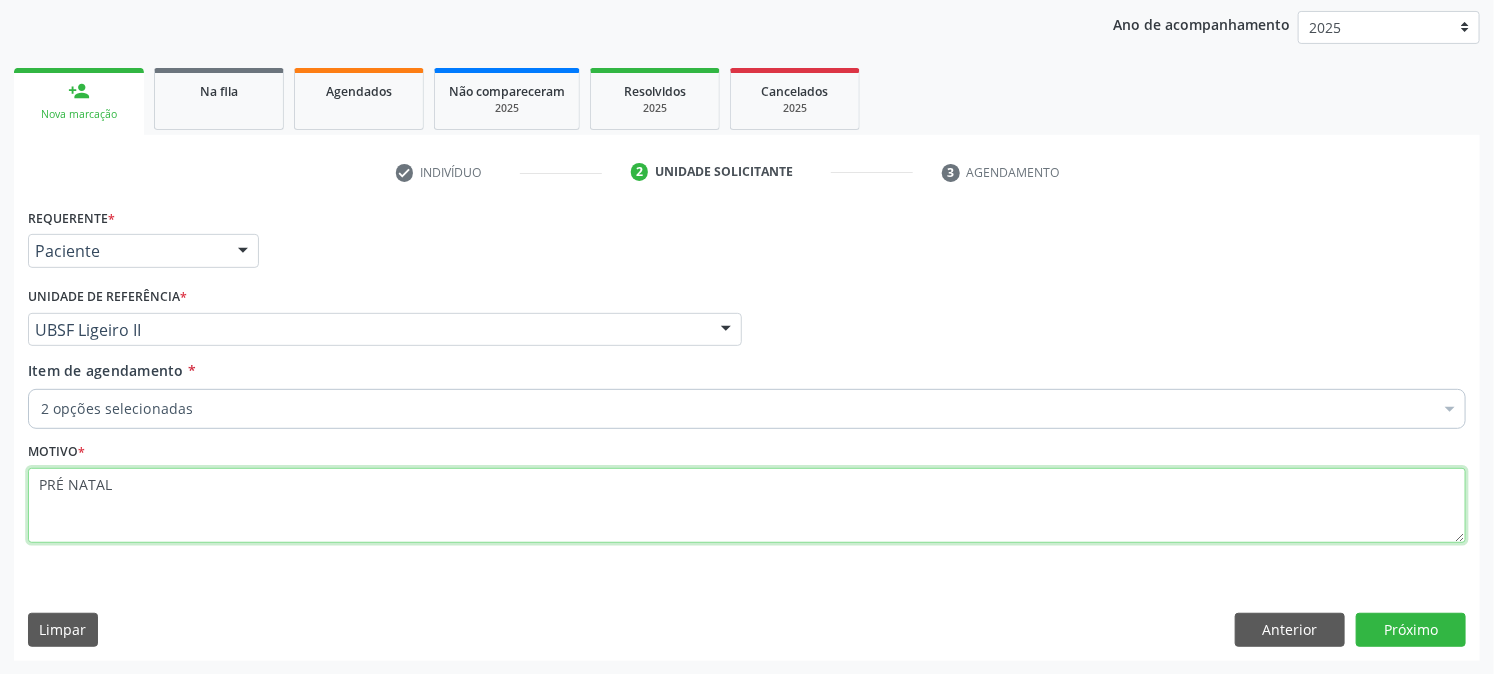 type on "PRÉ NATAL" 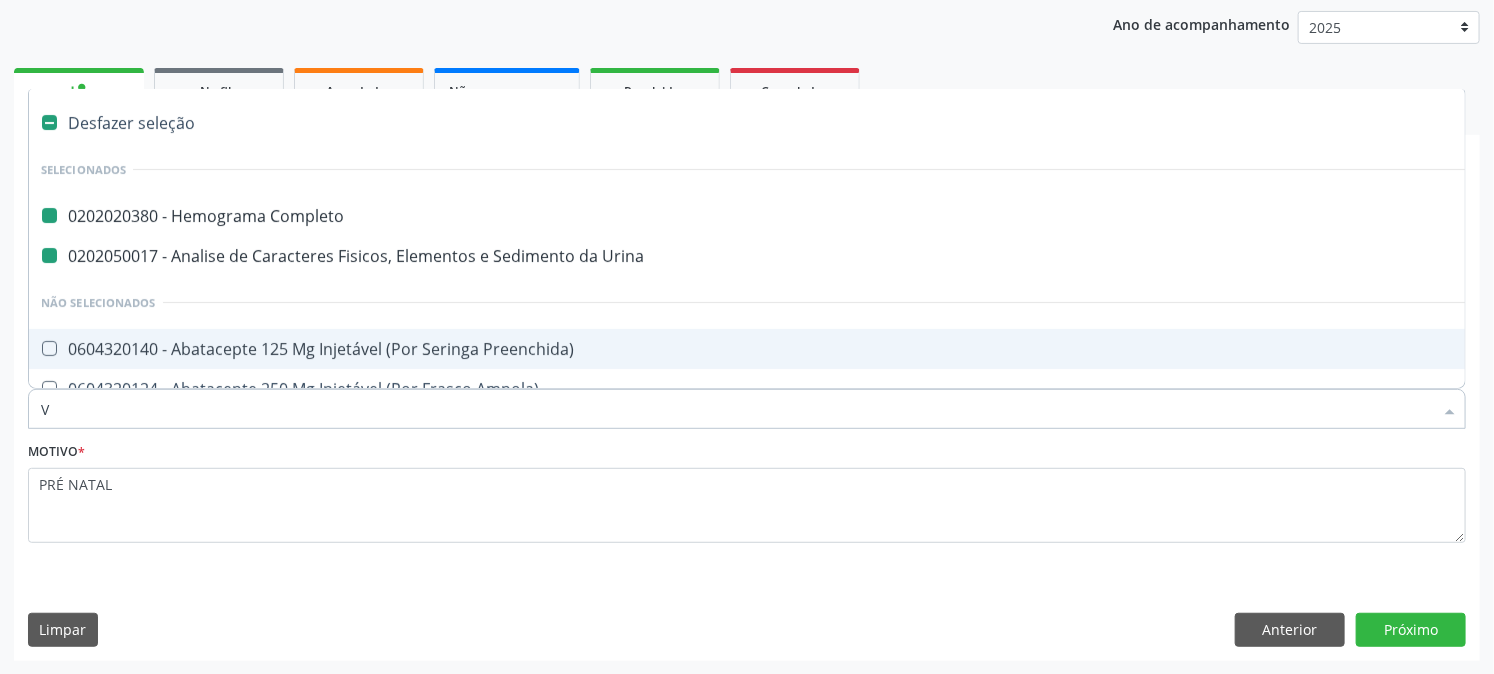 type on "VI" 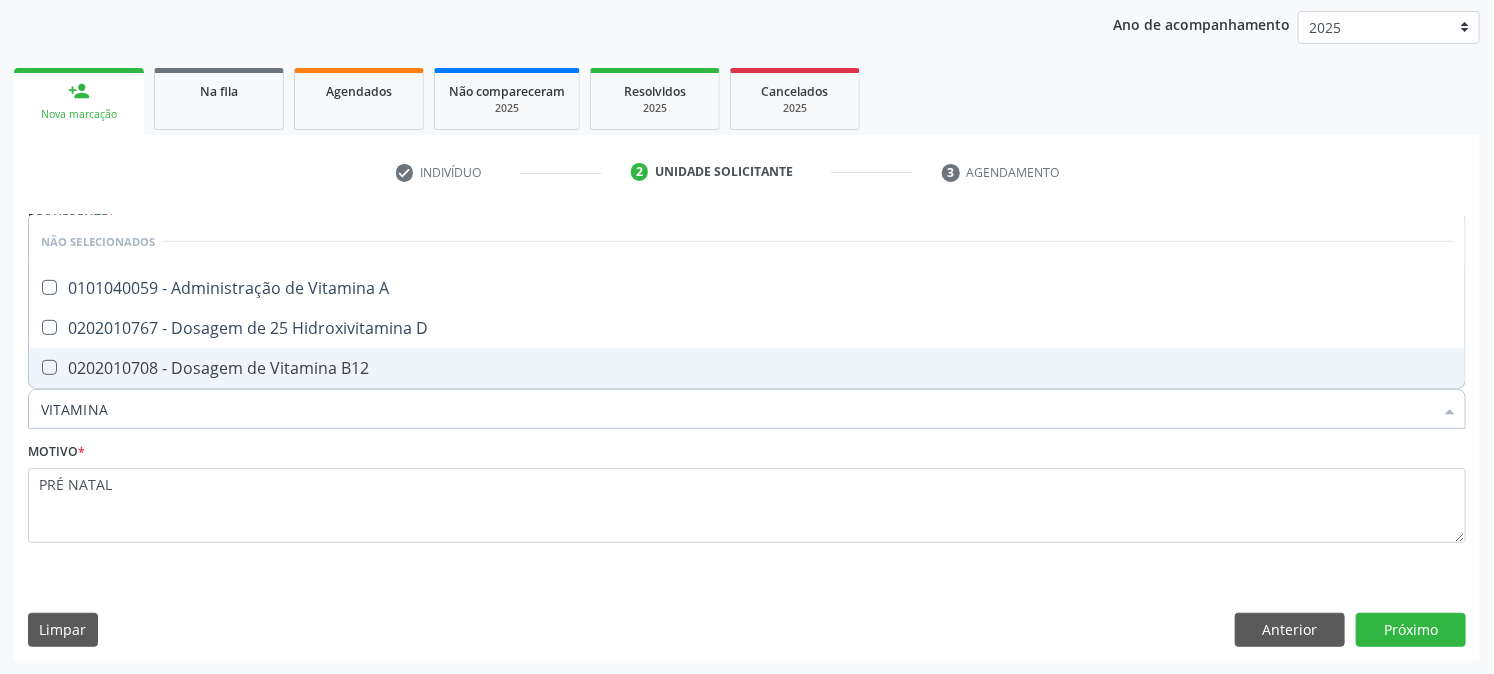 type on "VITAMINA D" 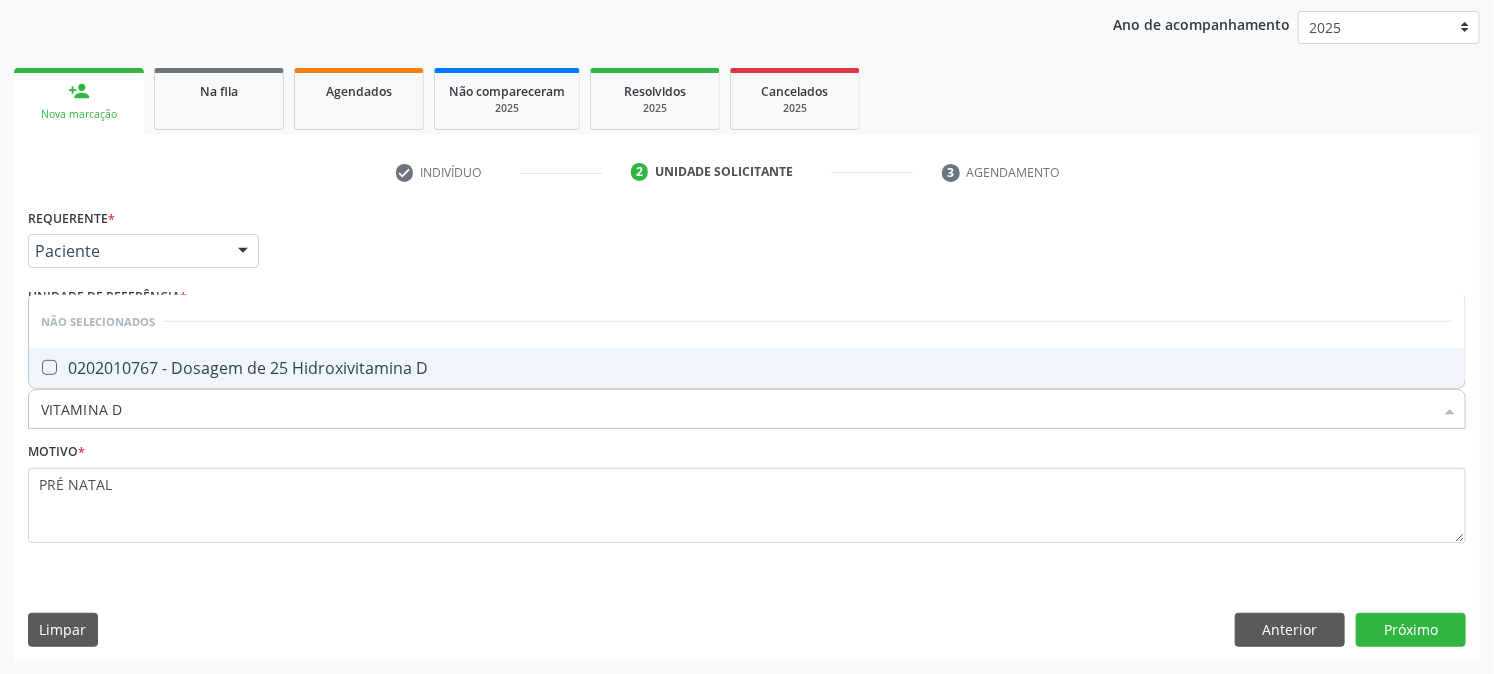 click on "0202010767 - Dosagem de 25 Hidroxivitamina D" at bounding box center [747, 368] 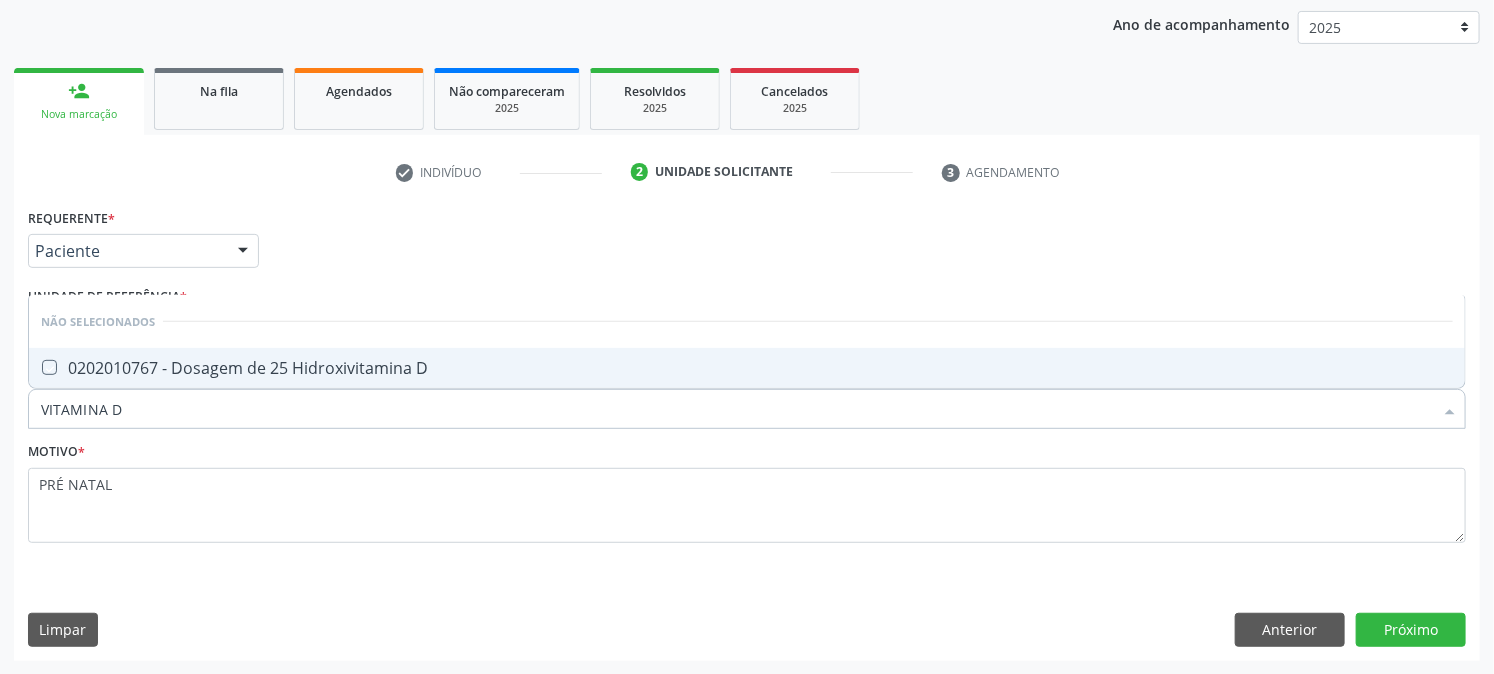 checkbox on "true" 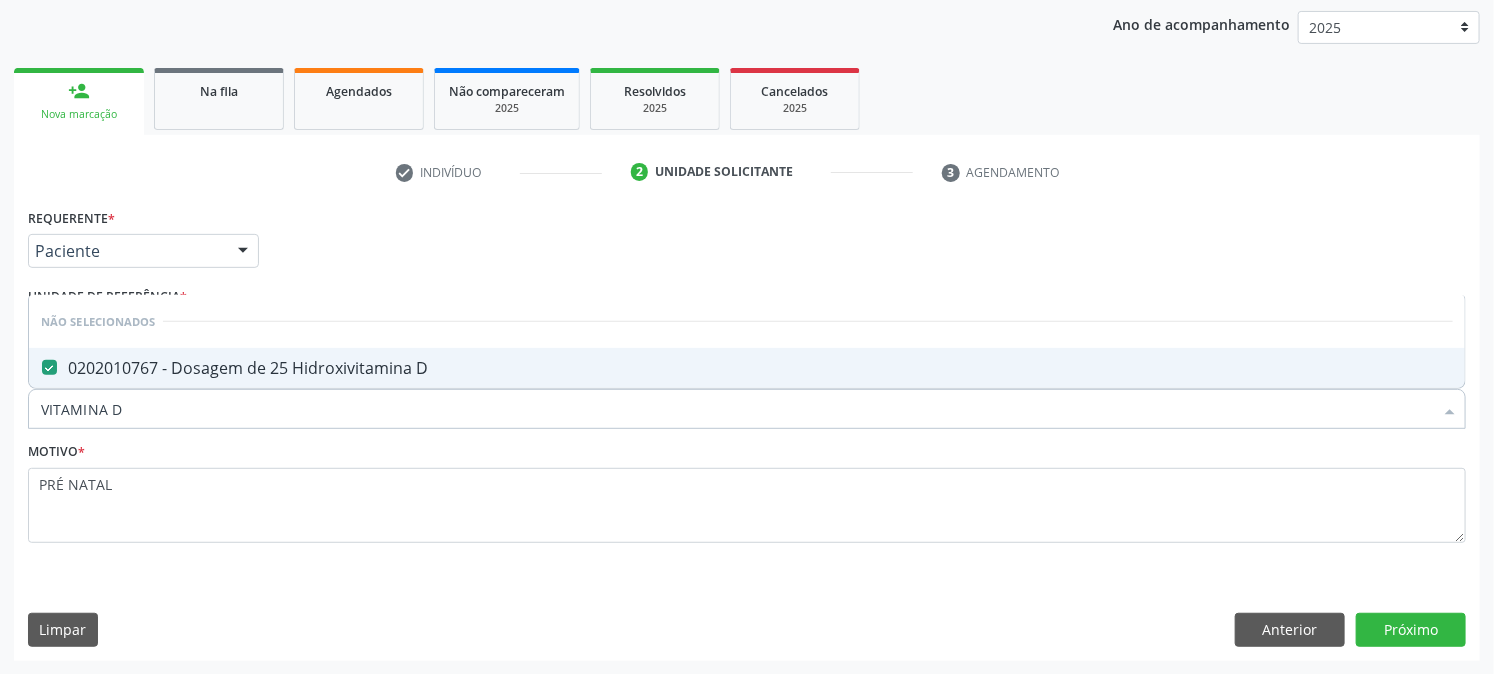 drag, startPoint x: 211, startPoint y: 402, endPoint x: 0, endPoint y: 431, distance: 212.98357 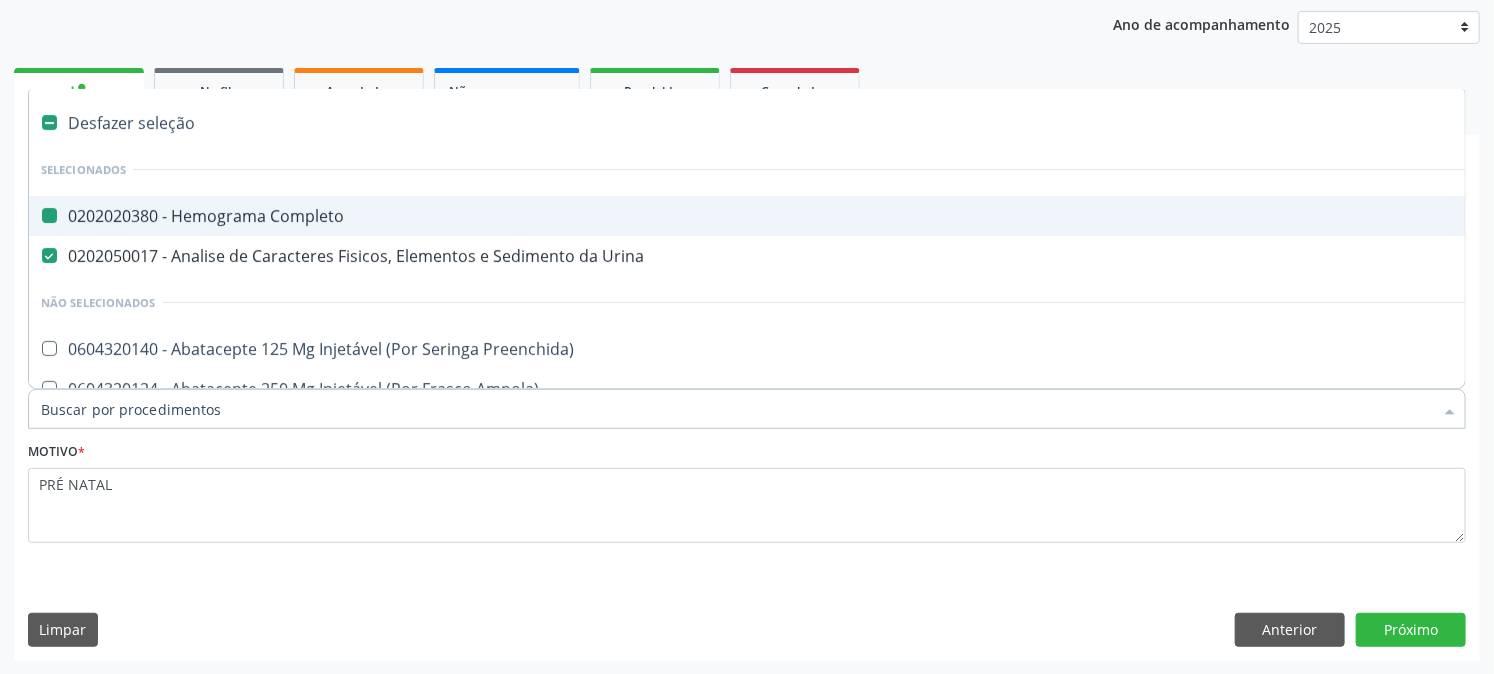 type on "V" 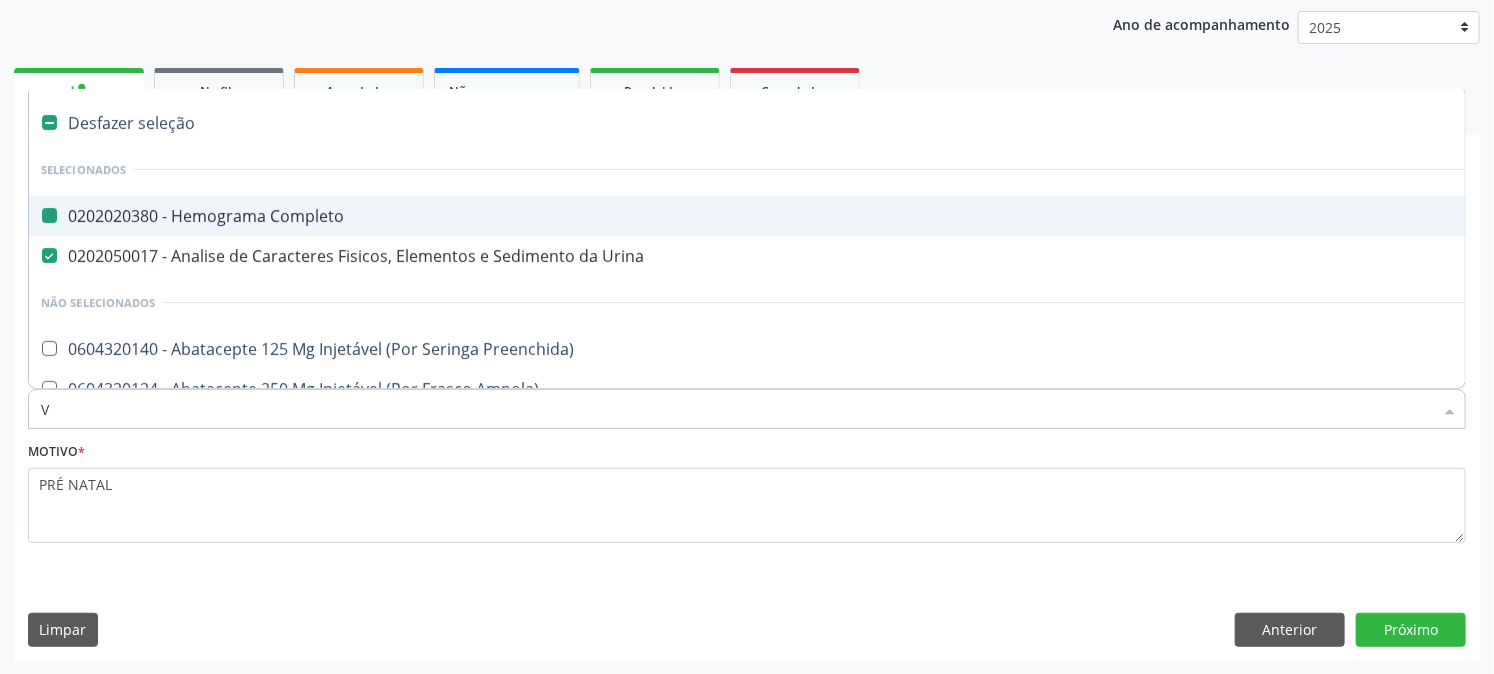 checkbox on "false" 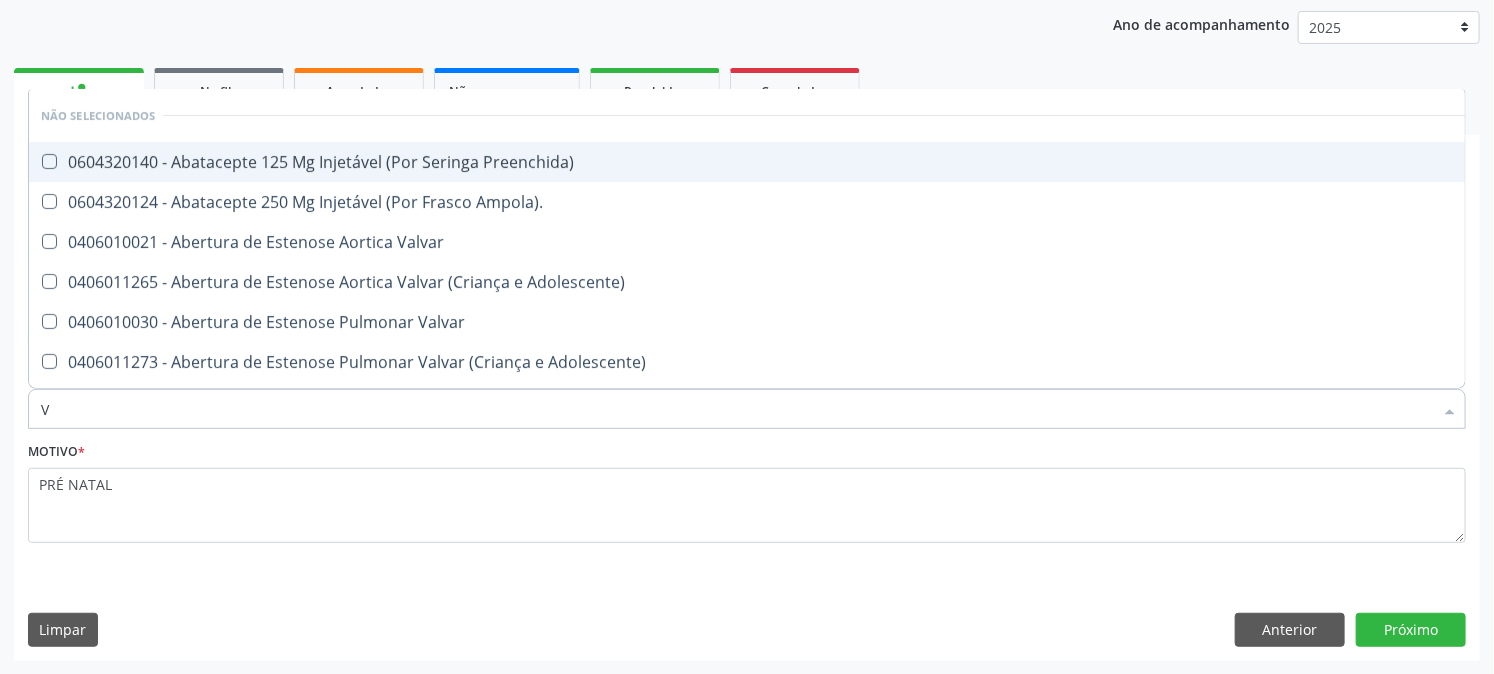 type on "VI" 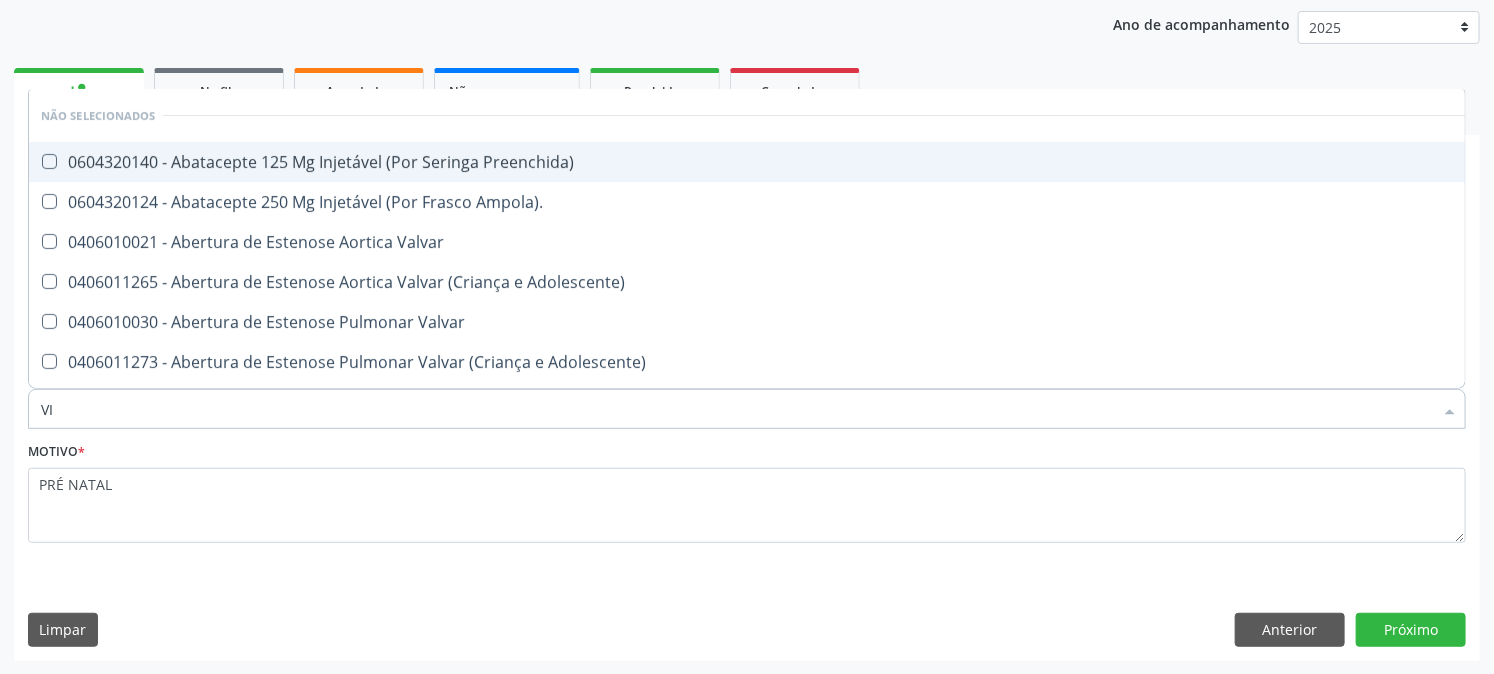checkbox on "true" 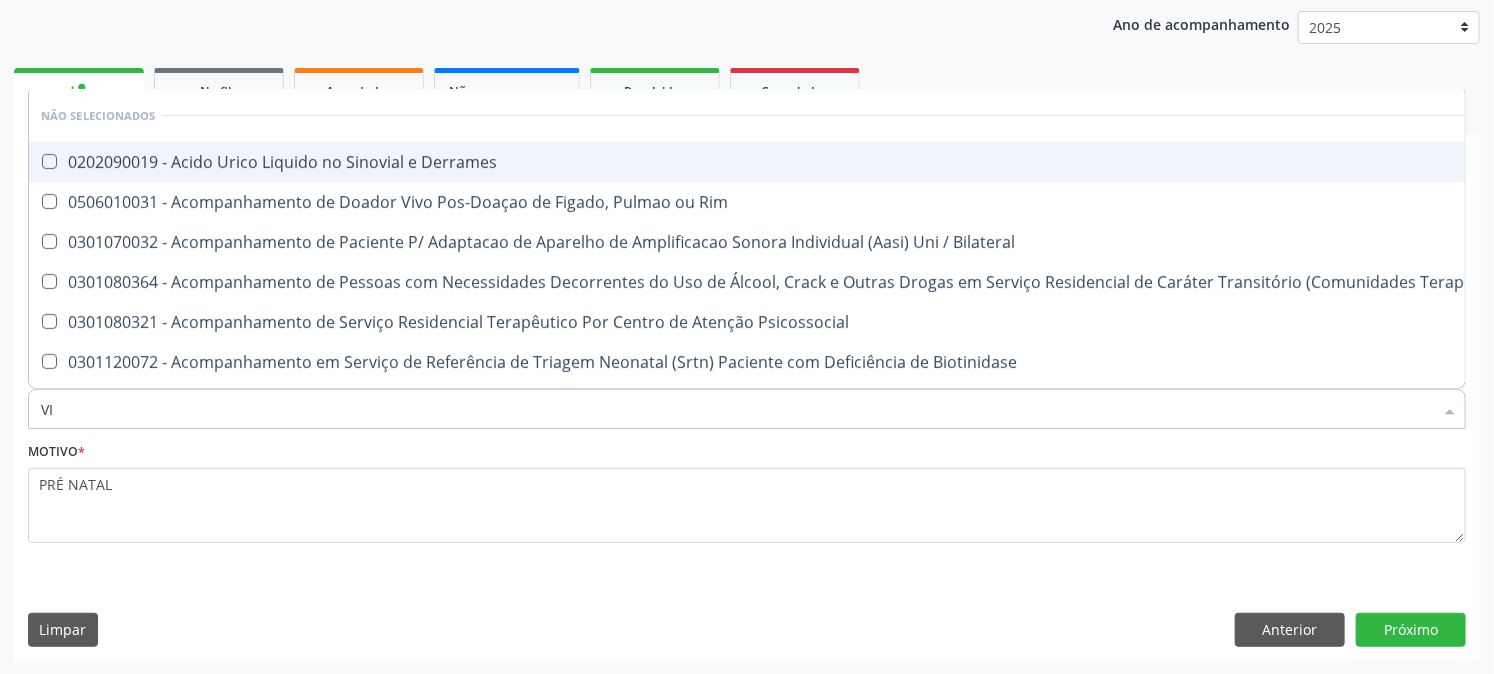 type on "VIT" 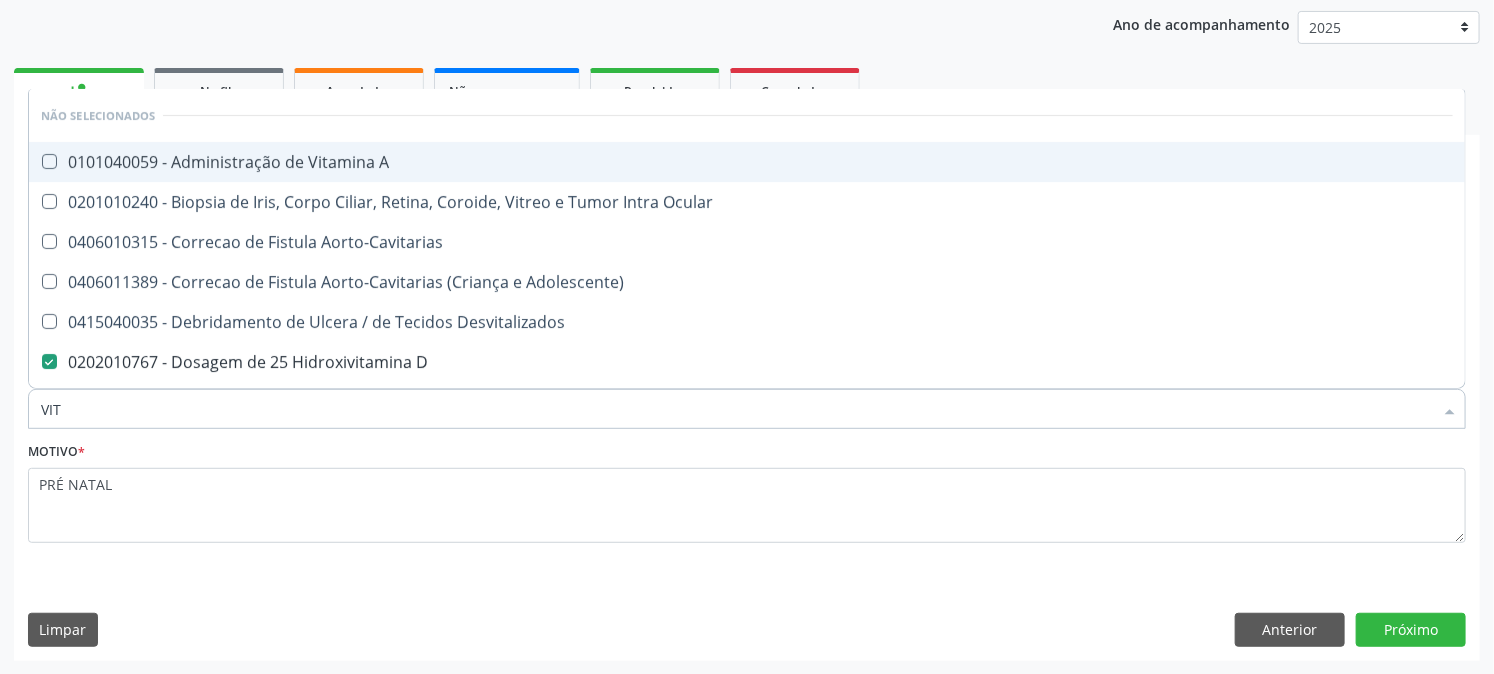type on "VITA" 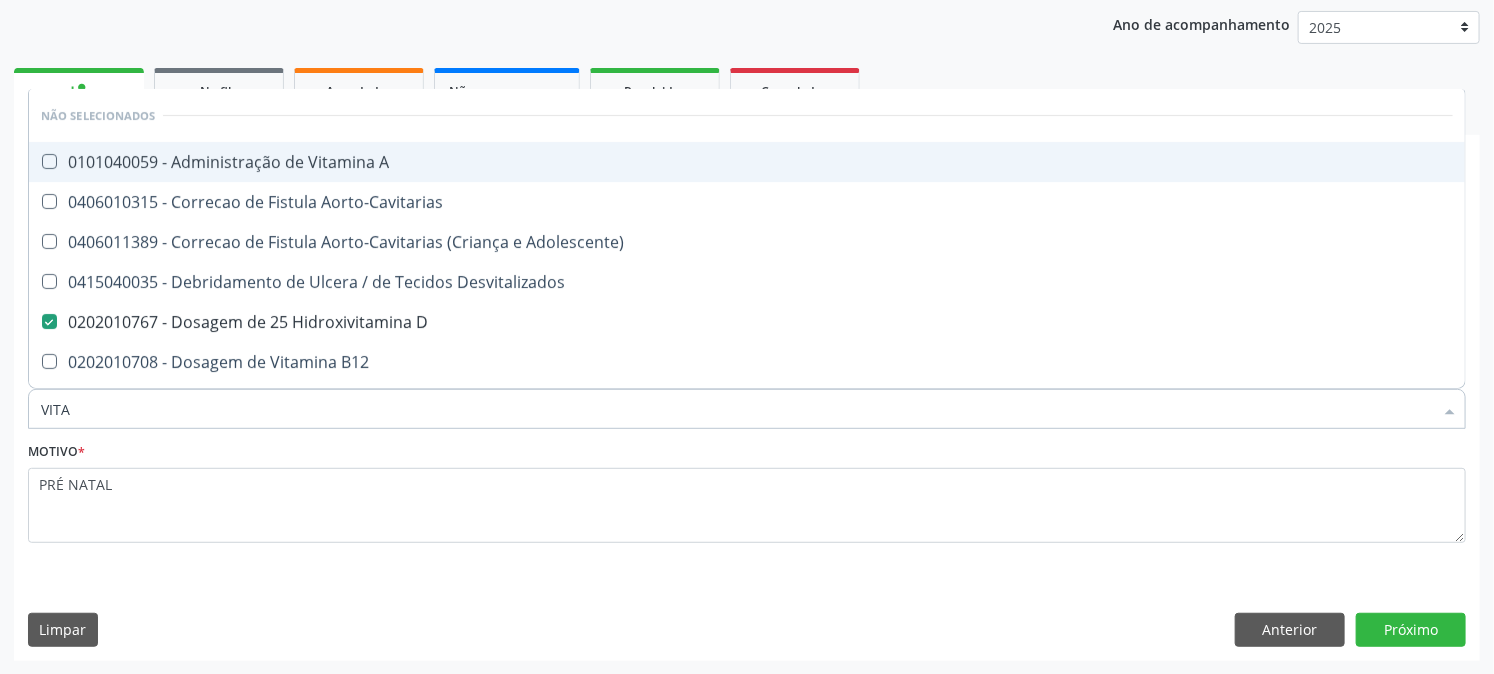 type on "VITAM" 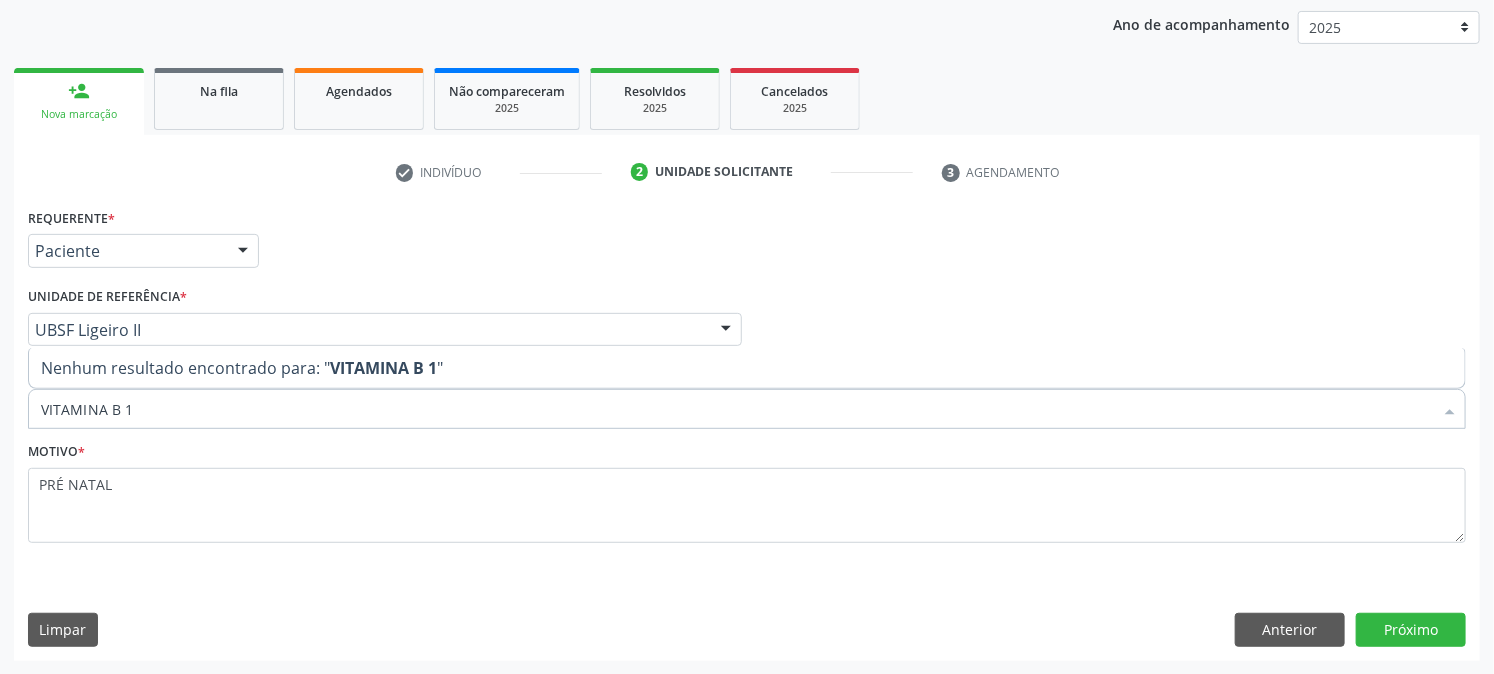 type on "VITAMINA B 12" 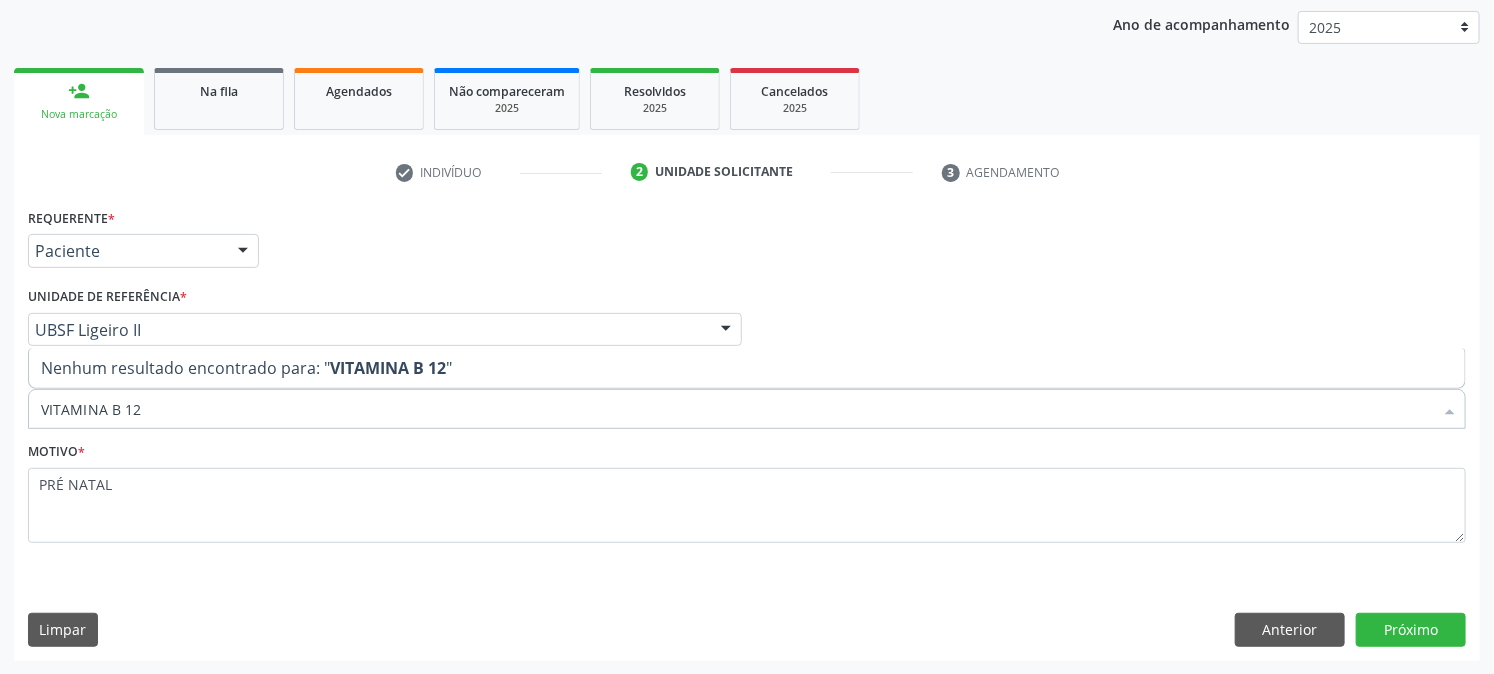 click on "UF
PB         PB
Nenhum resultado encontrado para: "   "
Não há nenhuma opção para ser exibida.
Município
Queimadas         Campina Grande   Queimadas
Nenhum resultado encontrado para: "   "
Não há nenhuma opção para ser exibida.
Médico Solicitante
Por favor, selecione a Unidade de Atendimento primeiro
Nenhum resultado encontrado para: "   "
Não há nenhuma opção para ser exibida.
Unidade de referência
*
UBSF Ligeiro II         UBSF Ligeiro II   UBSF Saulo Leal Ernesto de Melo   UBSF Castanho   UBSF Baixa Verde   UBSF Ze Velho   UBSF Boa Vista   UBSF Olho Dagua Salgado   UBSF Zumbi" at bounding box center [747, 431] 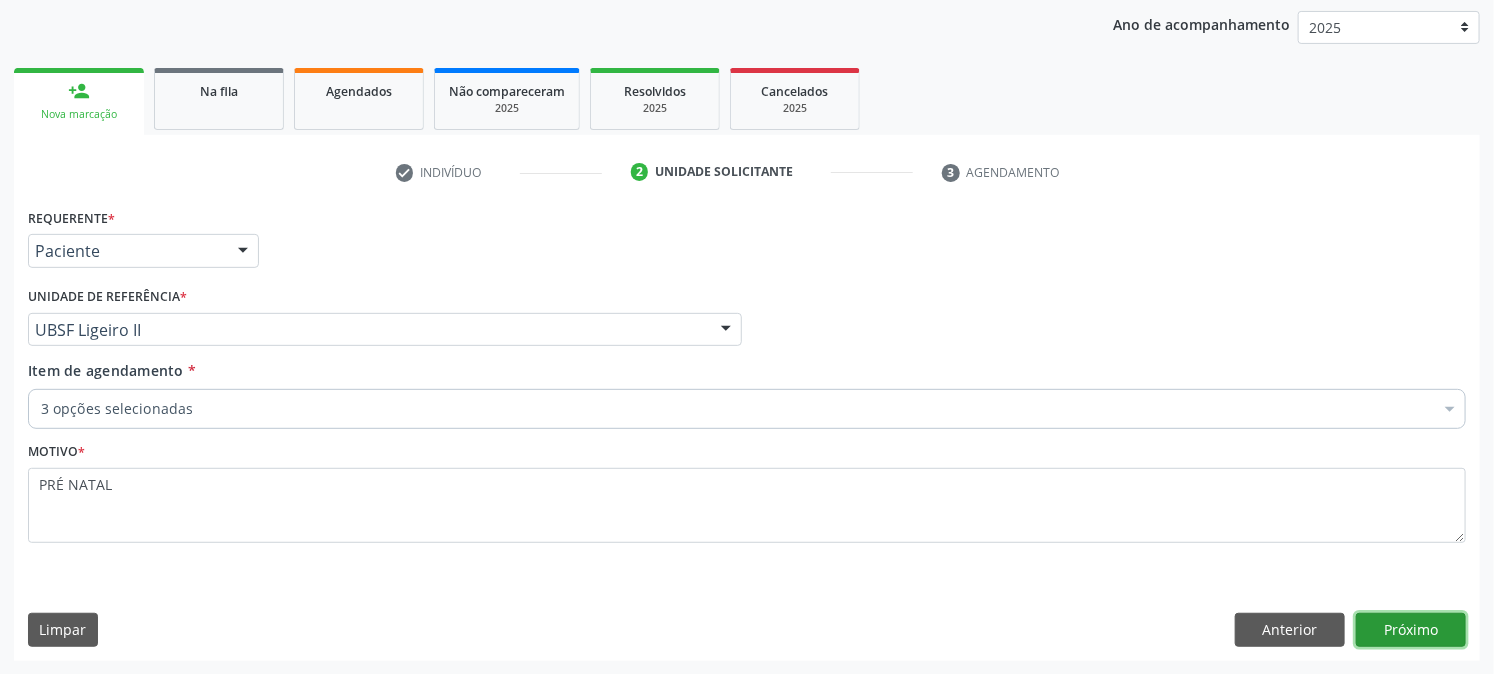 click on "Próximo" at bounding box center [1411, 630] 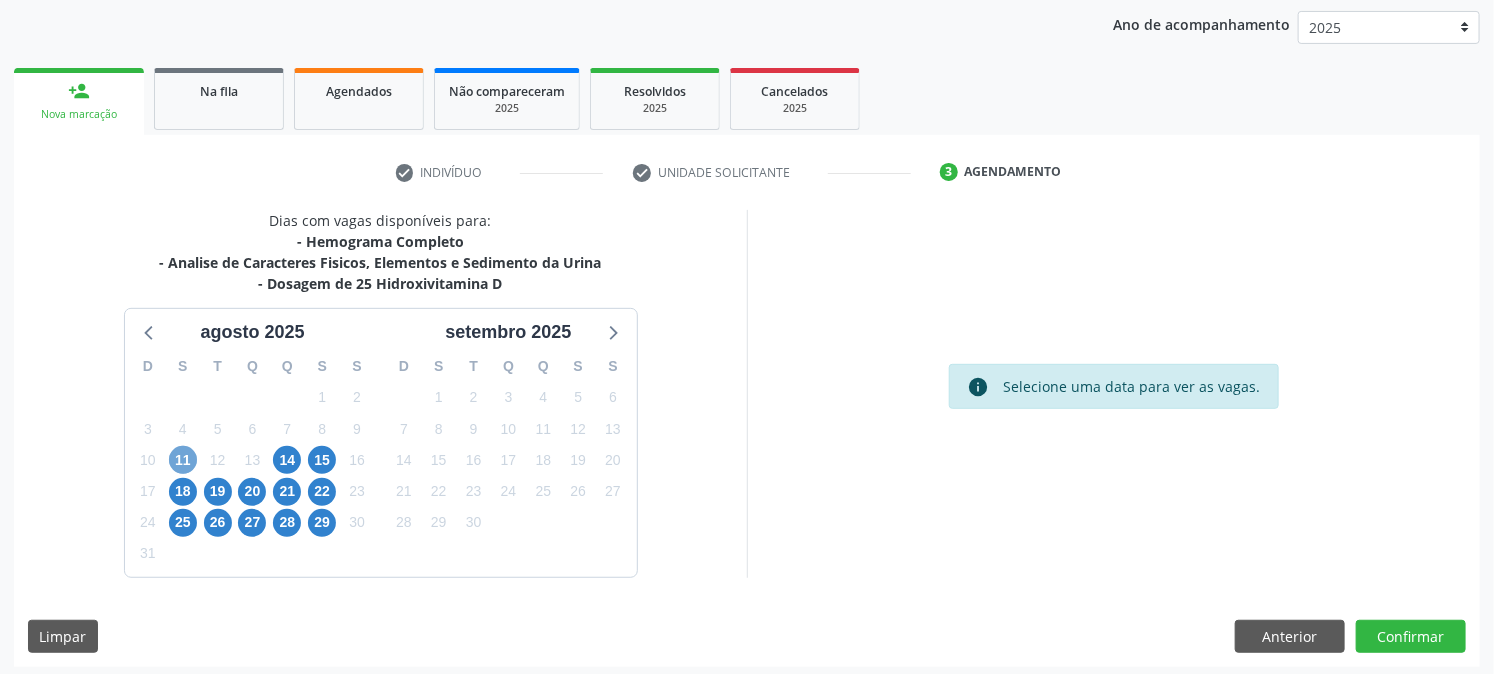 click on "11" at bounding box center [183, 460] 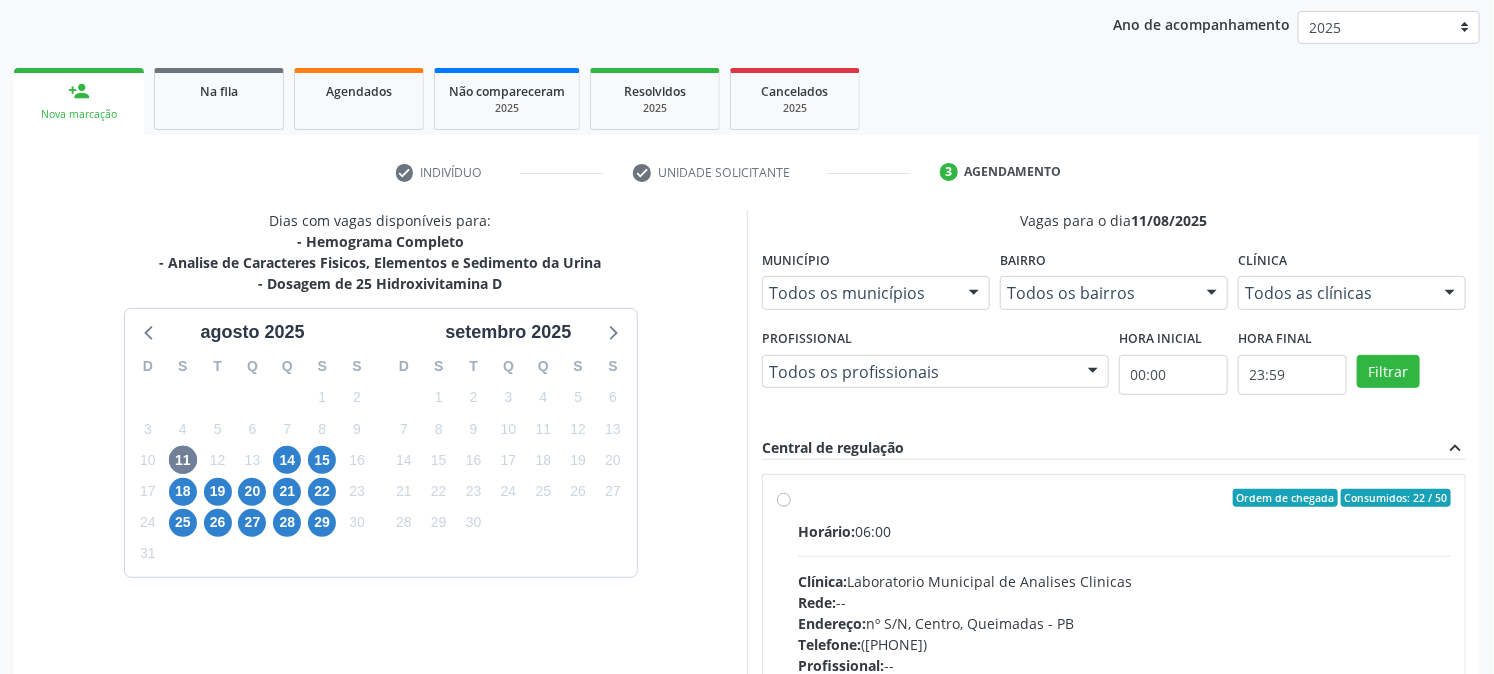 click on "Horário:   [TIME]
Clínica:  Laboratorio Municipal de Analises Clinicas
Rede:
--
Endereço:   nº S/N, Centro, [CITY] - [STATE]
Telefone:   ([PHONE])
Profissional:
--
Informações adicionais sobre o atendimento
Idade de atendimento:
Sem restrição
Gênero(s) atendido(s):
Sem restrição
Informações adicionais:
--" at bounding box center (1124, 658) 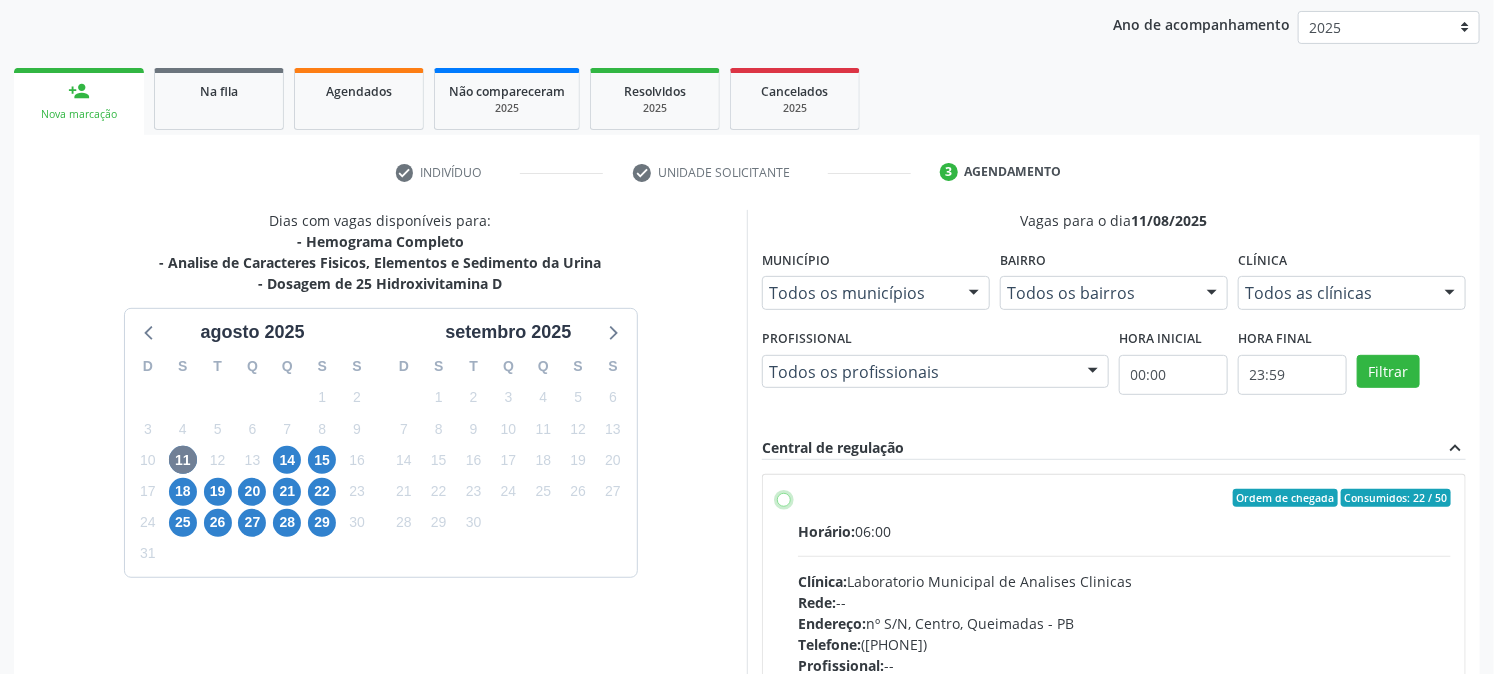 click on "Horário:   [TIME]
Clínica:  Laboratorio Municipal de Analises Clinicas
Rede:
--
Endereço:   nº S/N, Centro, [CITY] - [STATE]
Telefone:   ([PHONE])
Profissional:
--
Informações adicionais sobre o atendimento
Idade de atendimento:
Sem restrição
Gênero(s) atendido(s):
Sem restrição
Informações adicionais:
--" at bounding box center (784, 498) 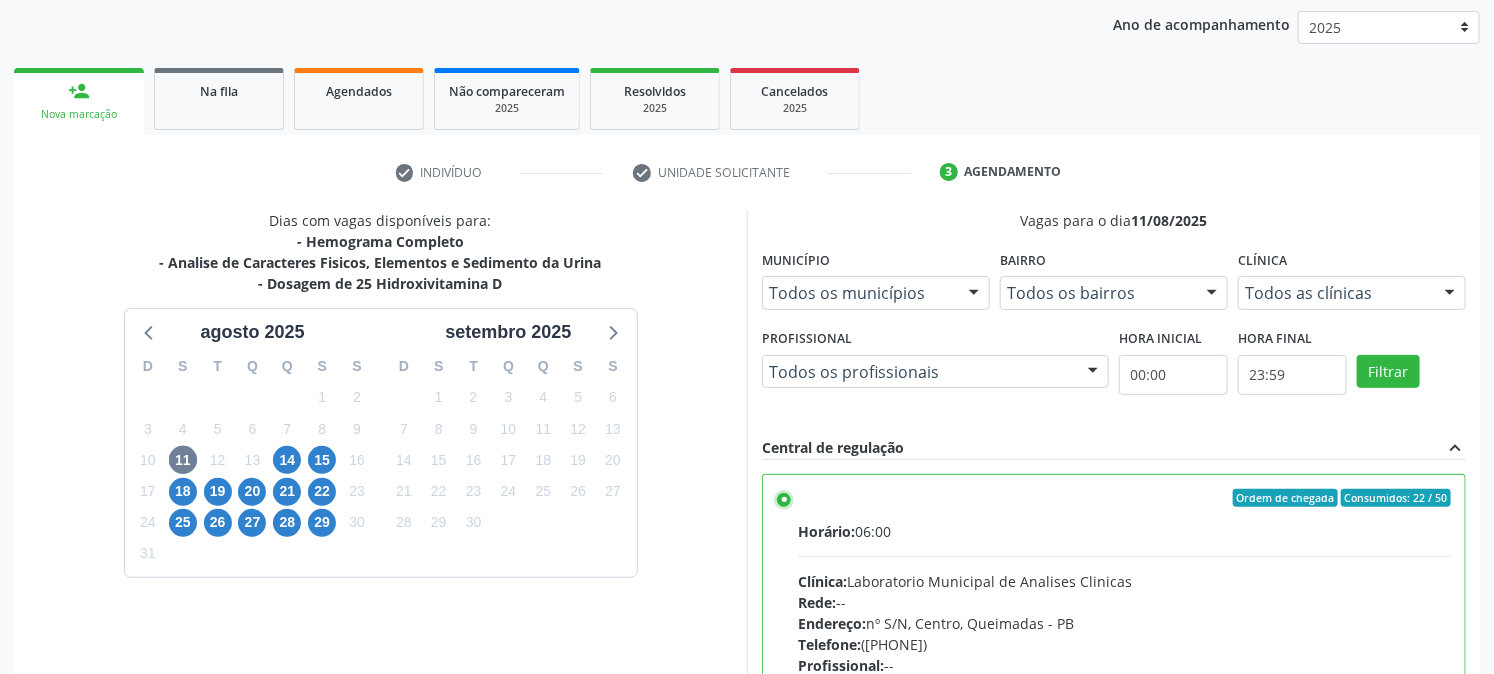 scroll, scrollTop: 520, scrollLeft: 0, axis: vertical 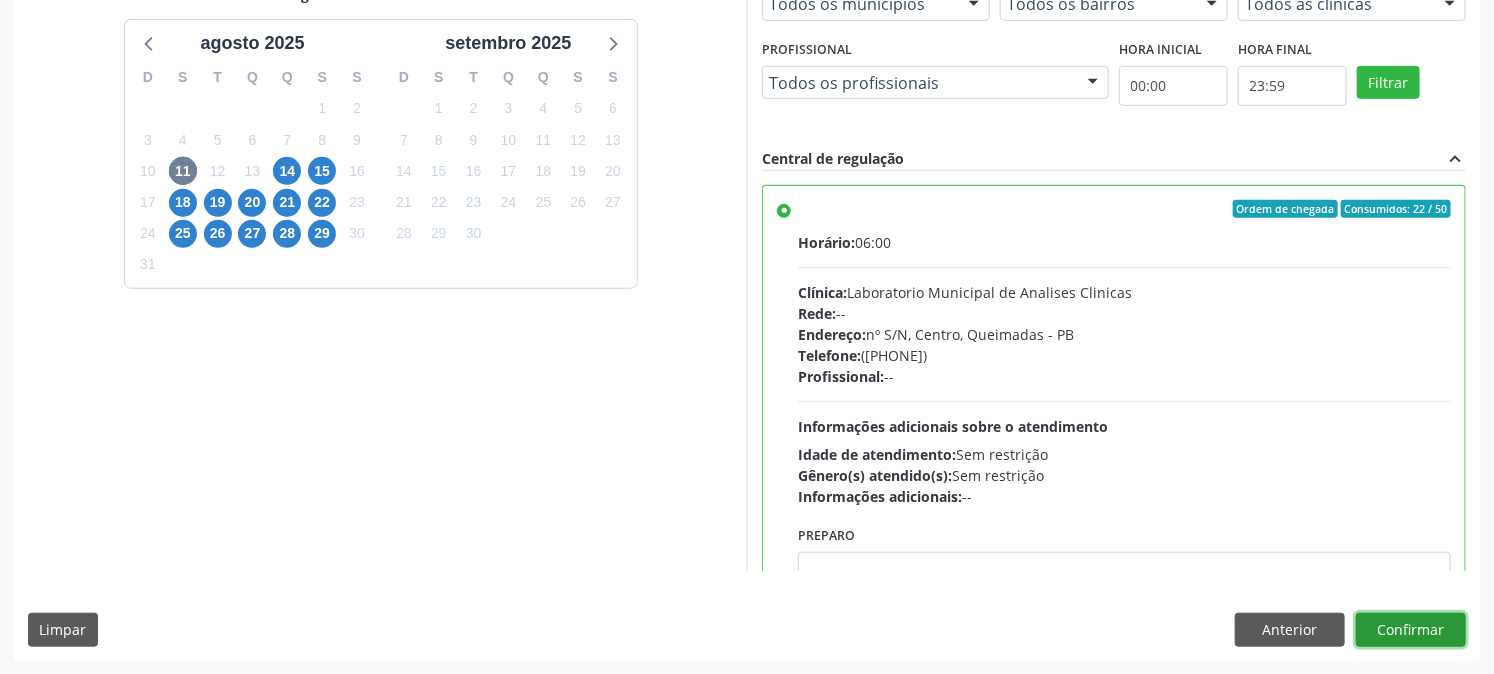 click on "Confirmar" at bounding box center (1411, 630) 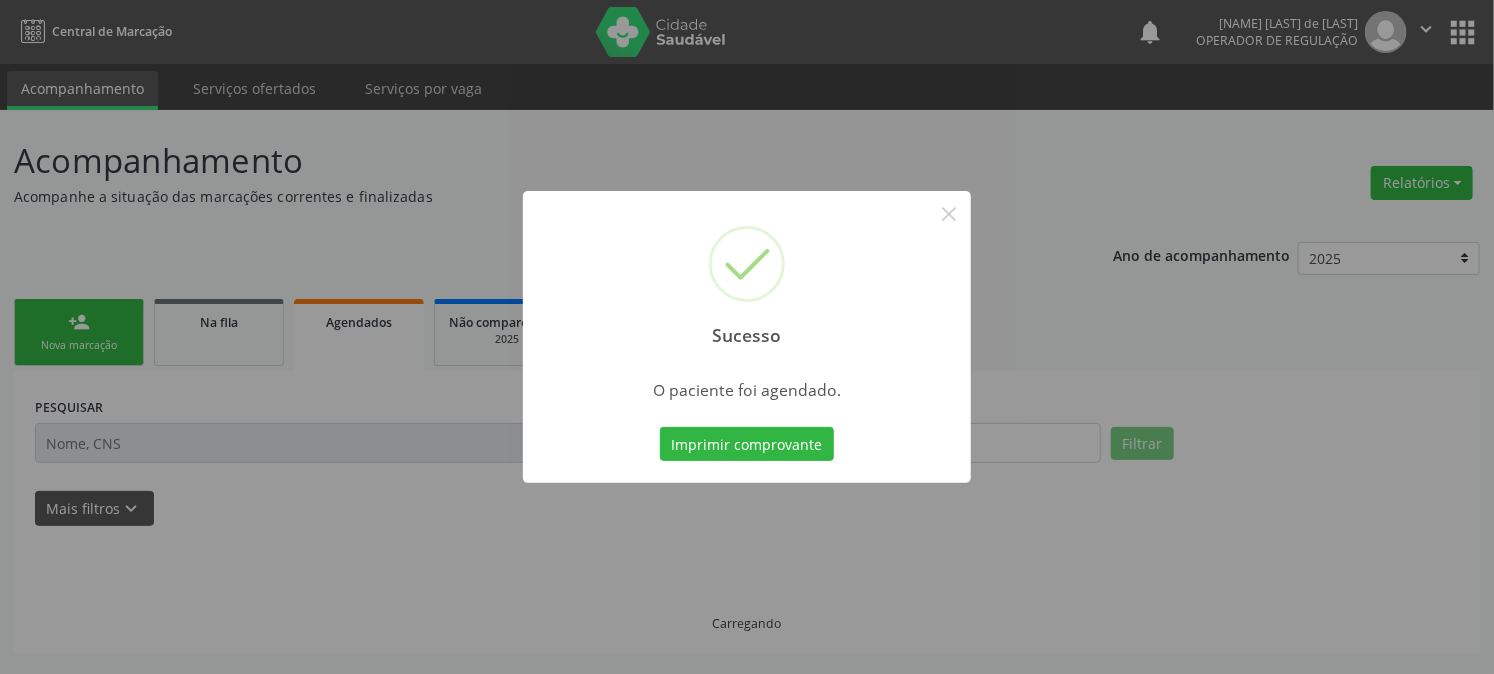 scroll, scrollTop: 0, scrollLeft: 0, axis: both 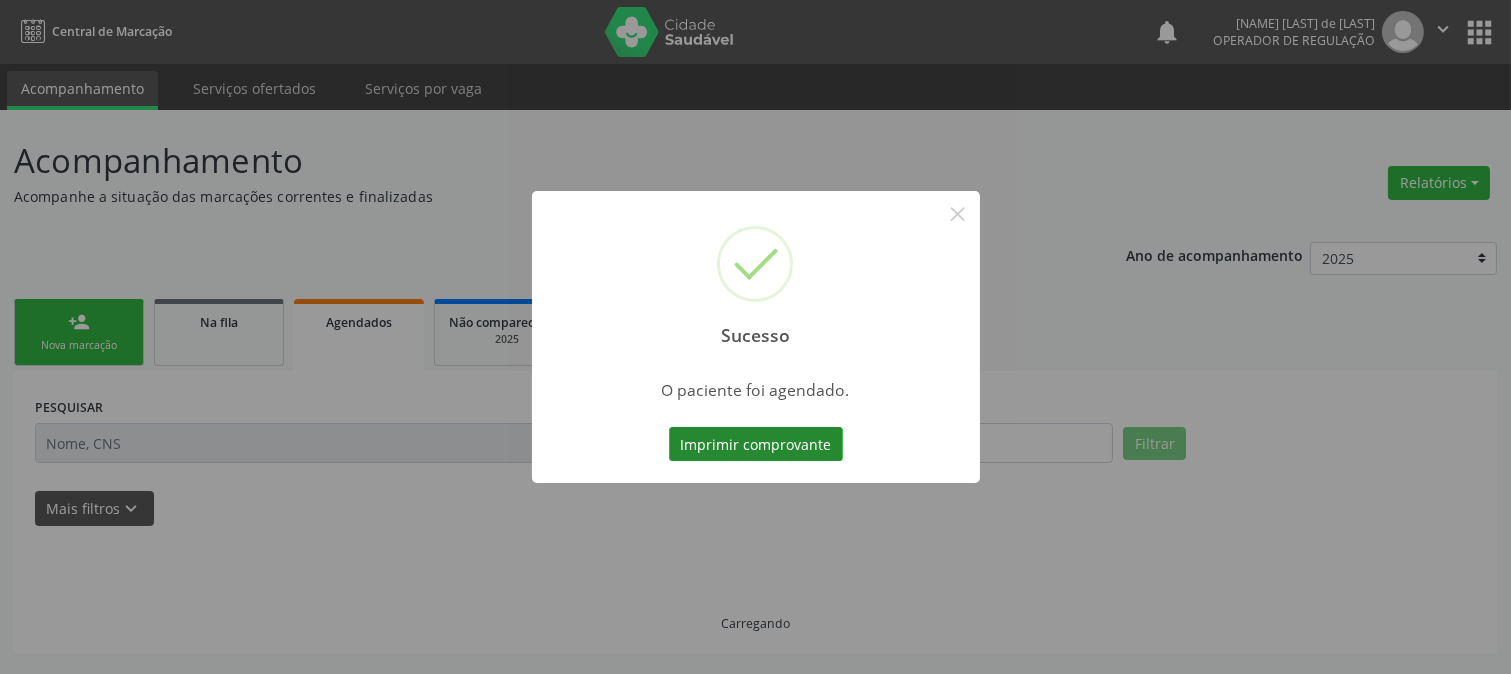 click on "Imprimir comprovante" at bounding box center (756, 444) 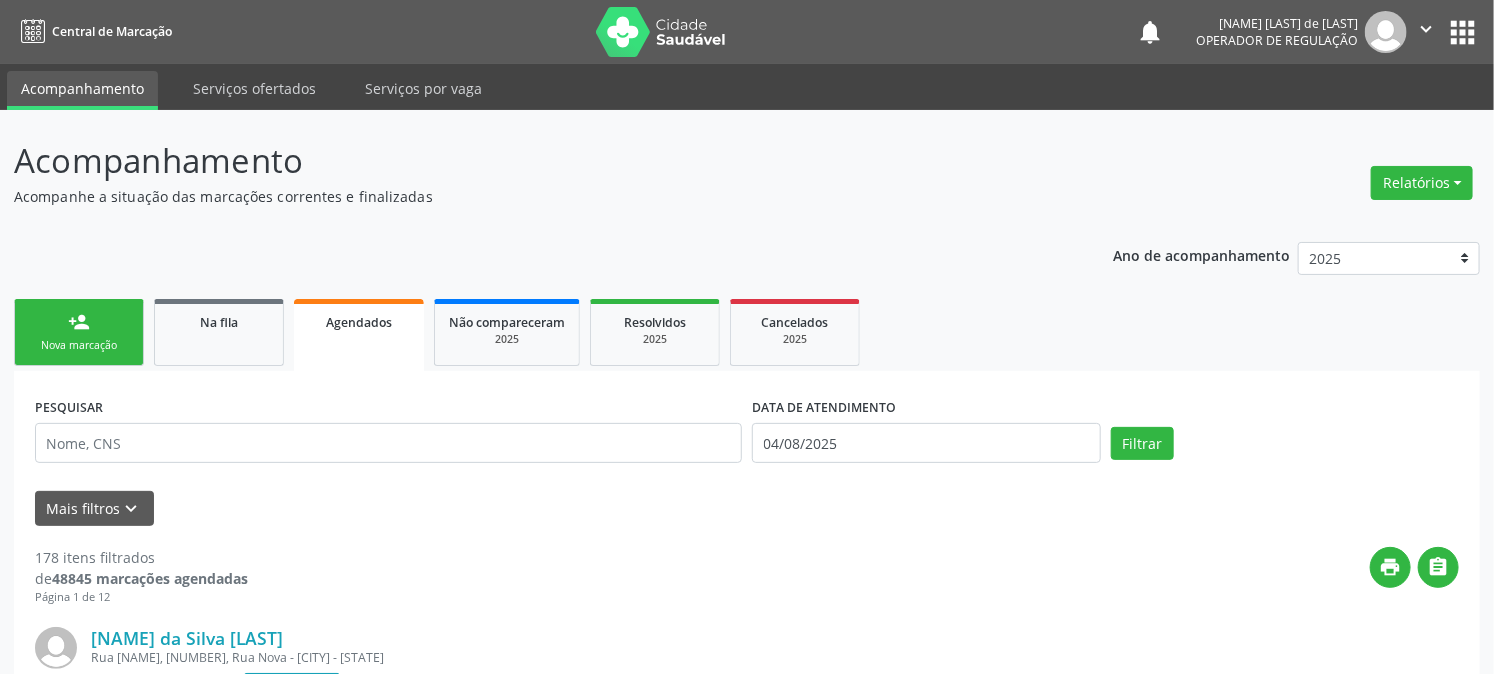 click on "PESQUISAR" at bounding box center (388, 434) 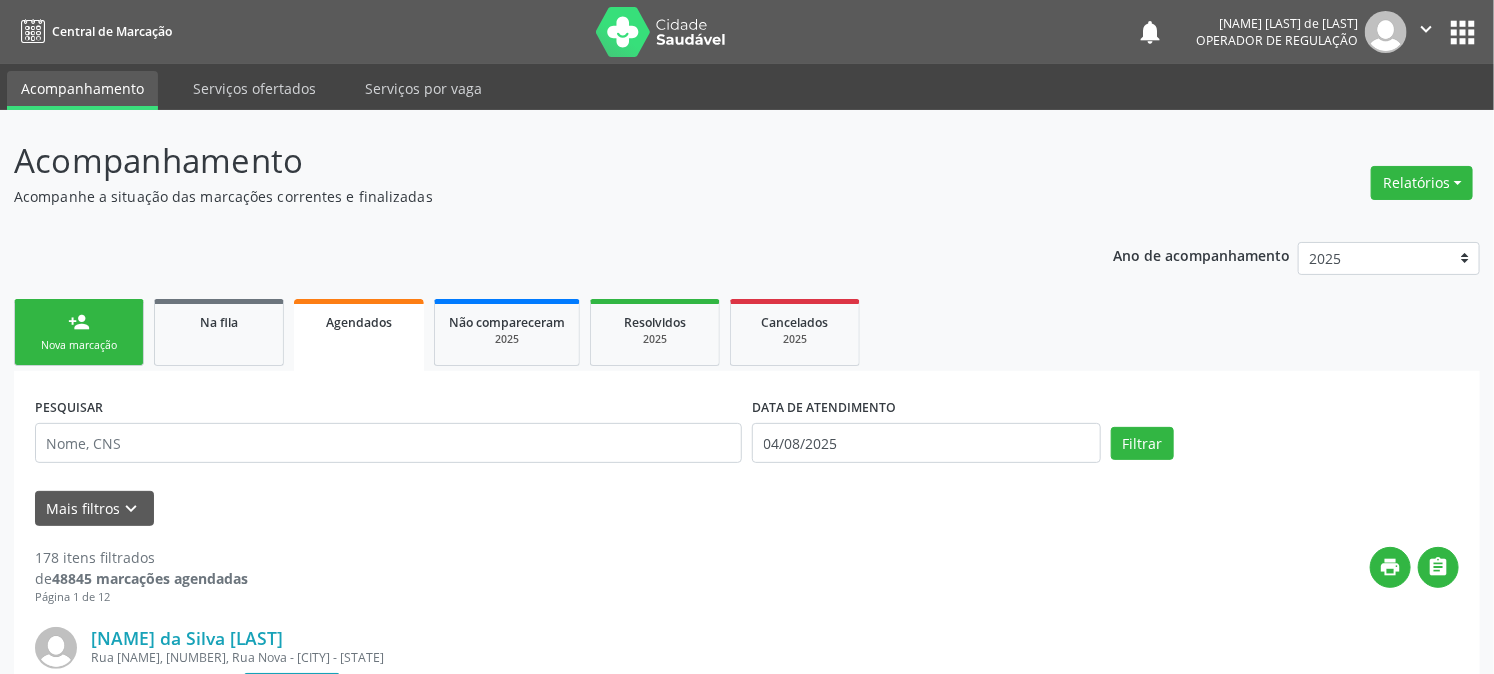 click on "person_add
Nova marcação" at bounding box center [79, 332] 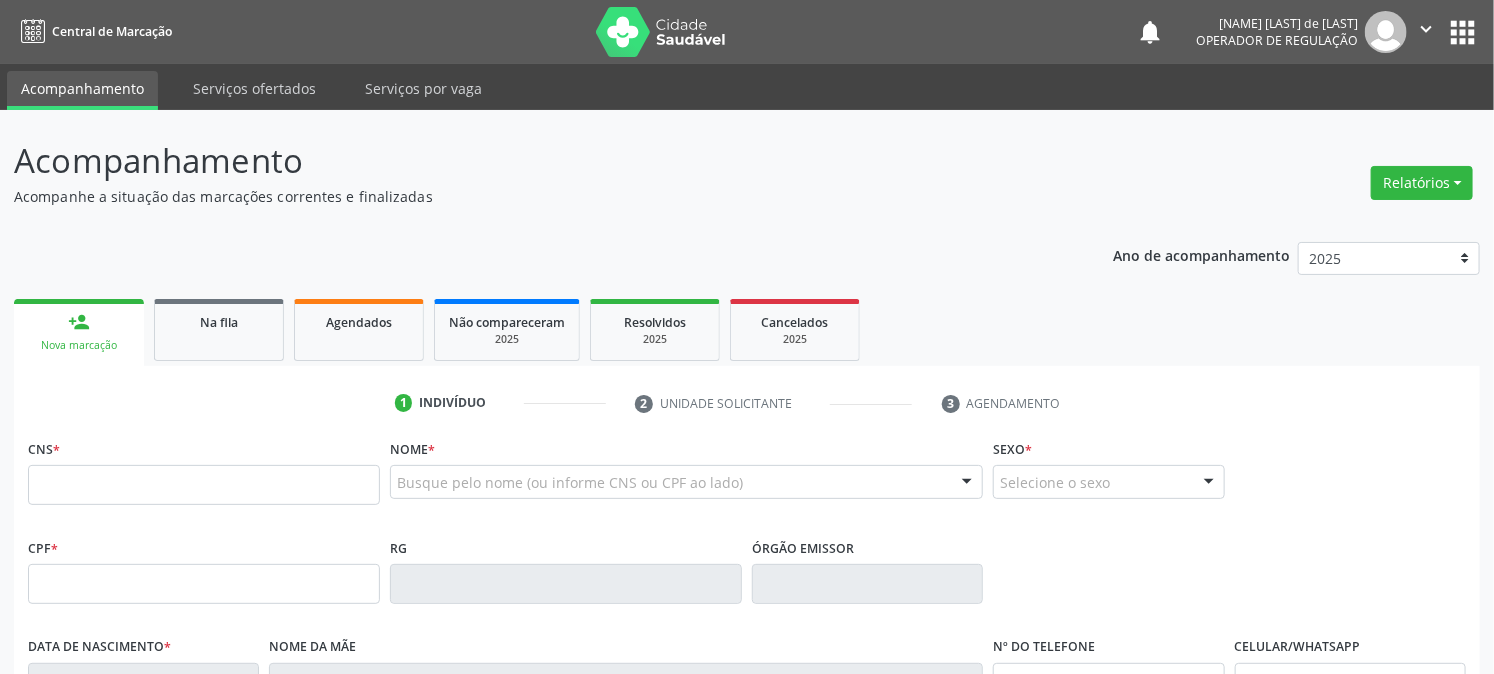 click on "Nova marcação" at bounding box center [79, 345] 